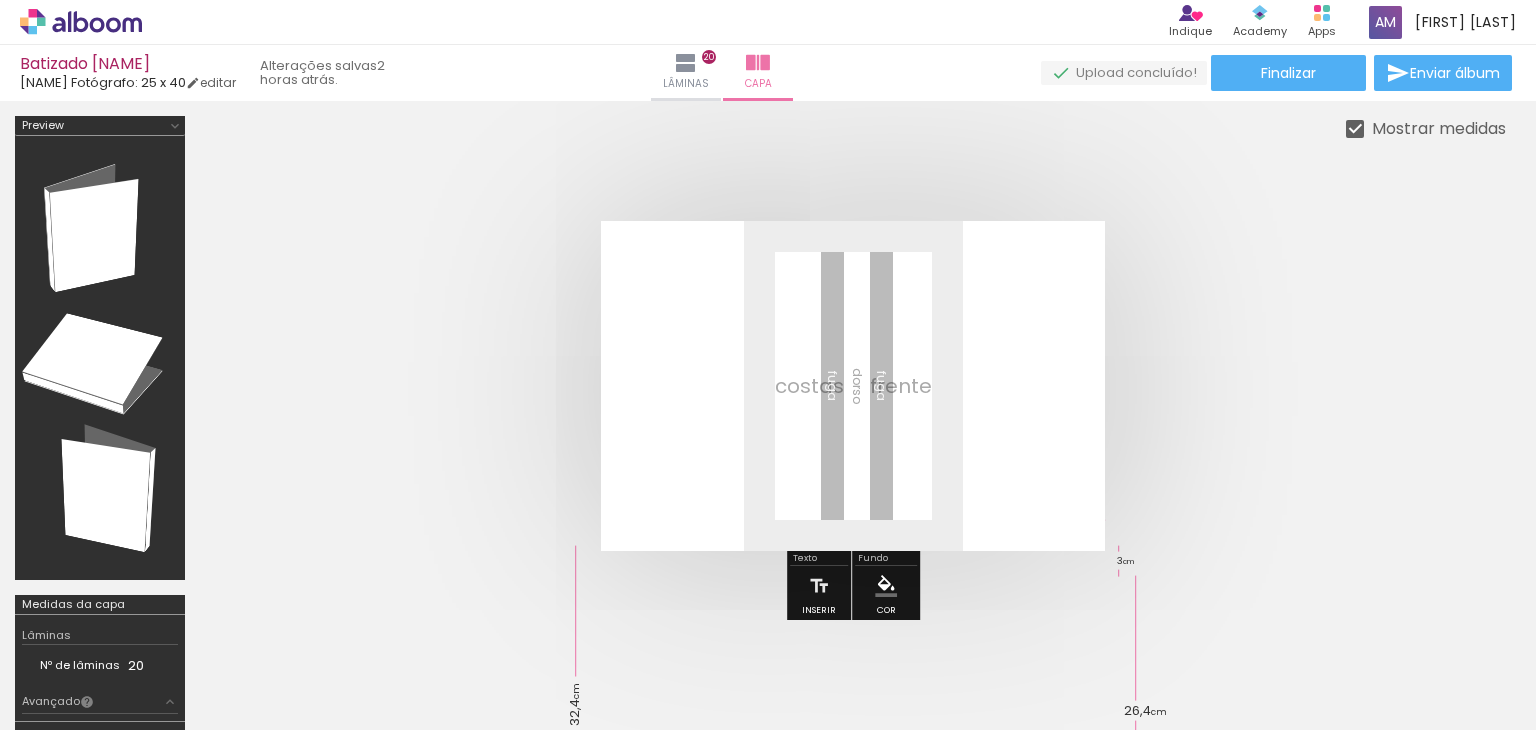 scroll, scrollTop: 0, scrollLeft: 0, axis: both 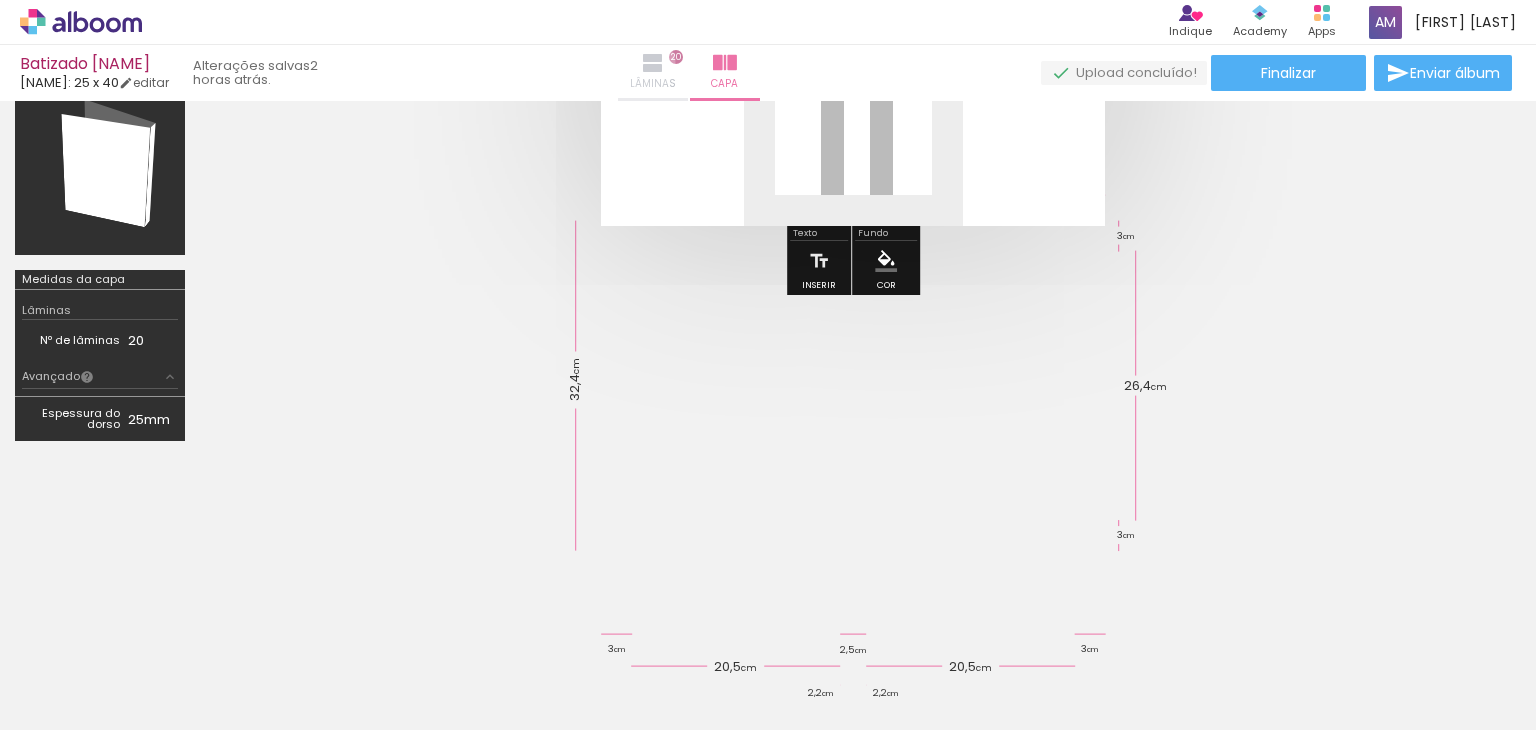 click at bounding box center (653, 63) 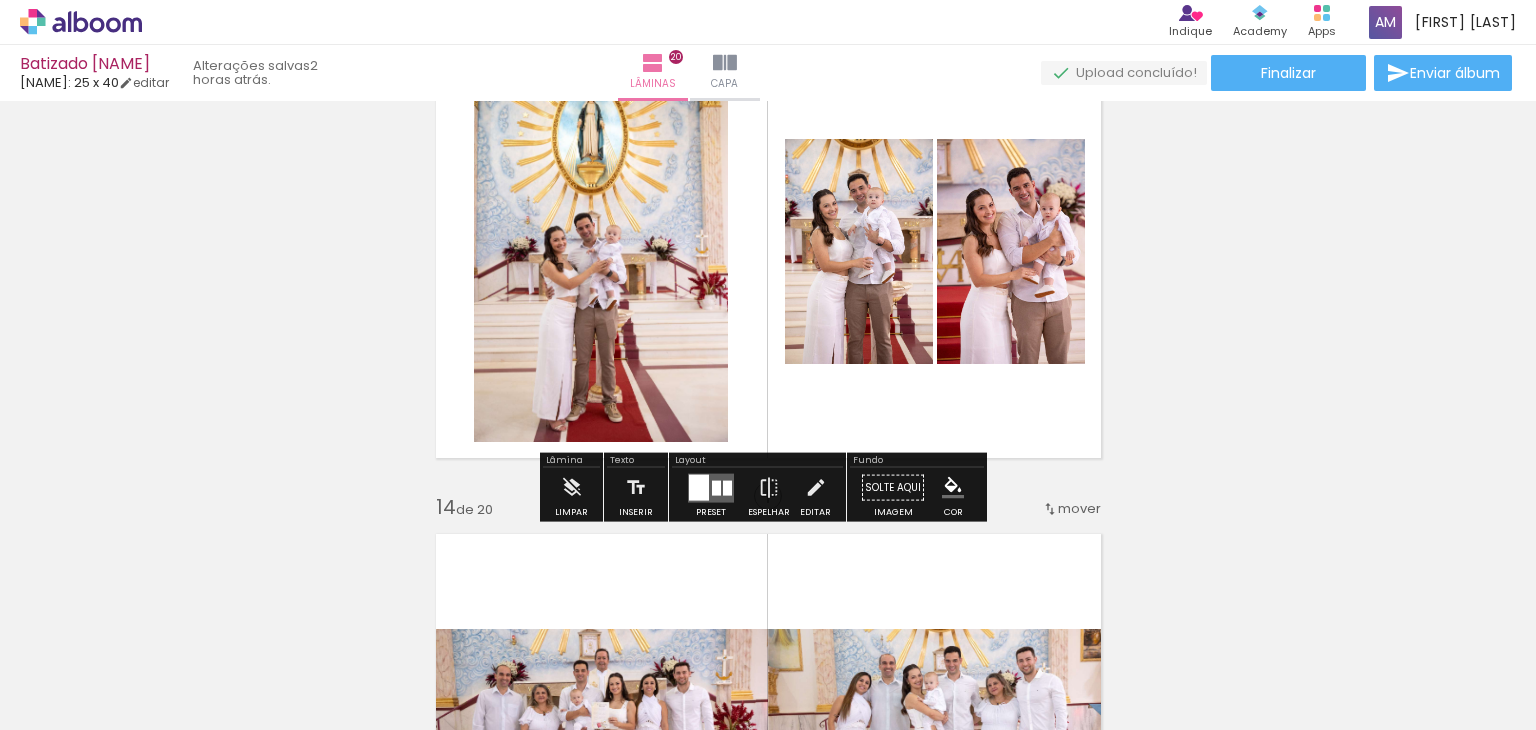 scroll, scrollTop: 6000, scrollLeft: 0, axis: vertical 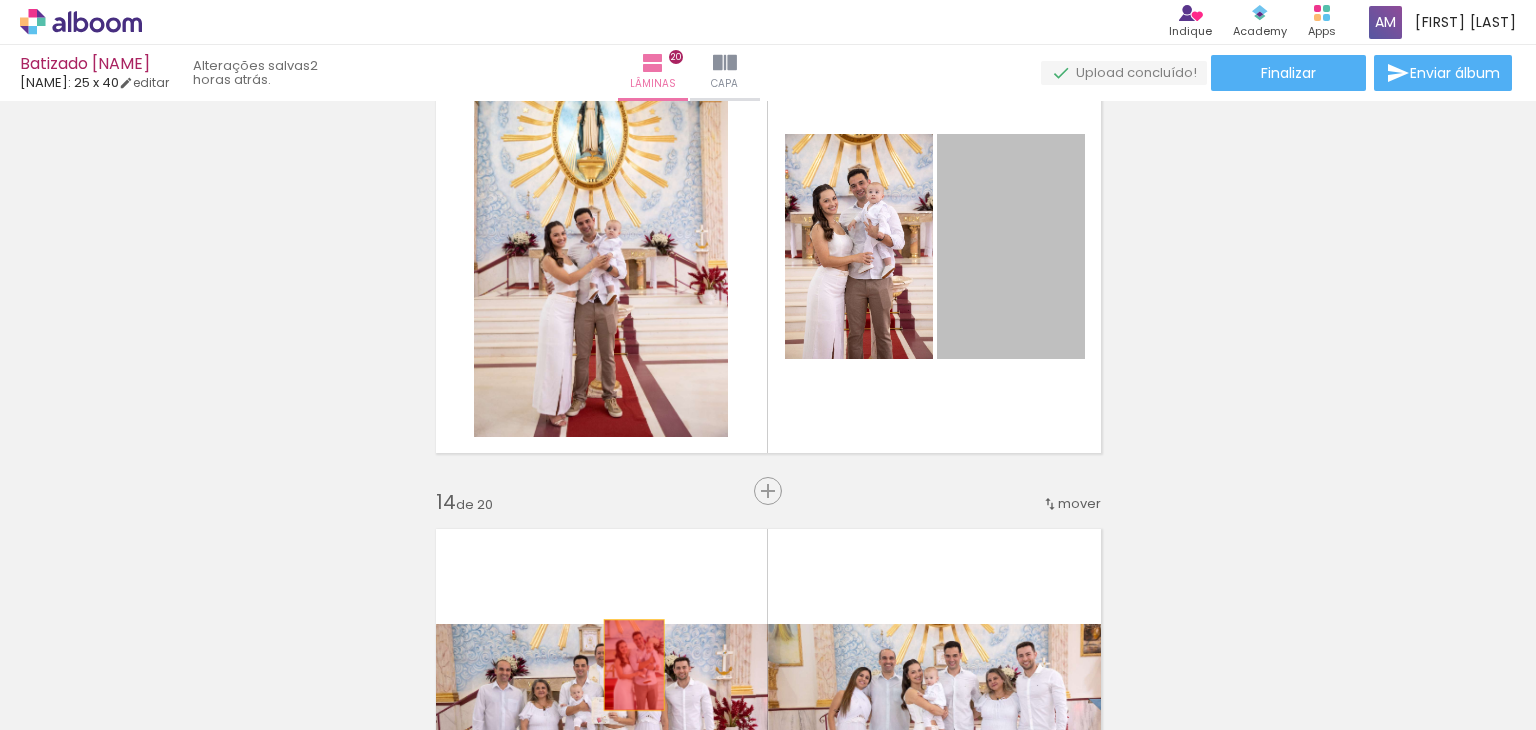 drag, startPoint x: 1008, startPoint y: 280, endPoint x: 626, endPoint y: 665, distance: 542.35504 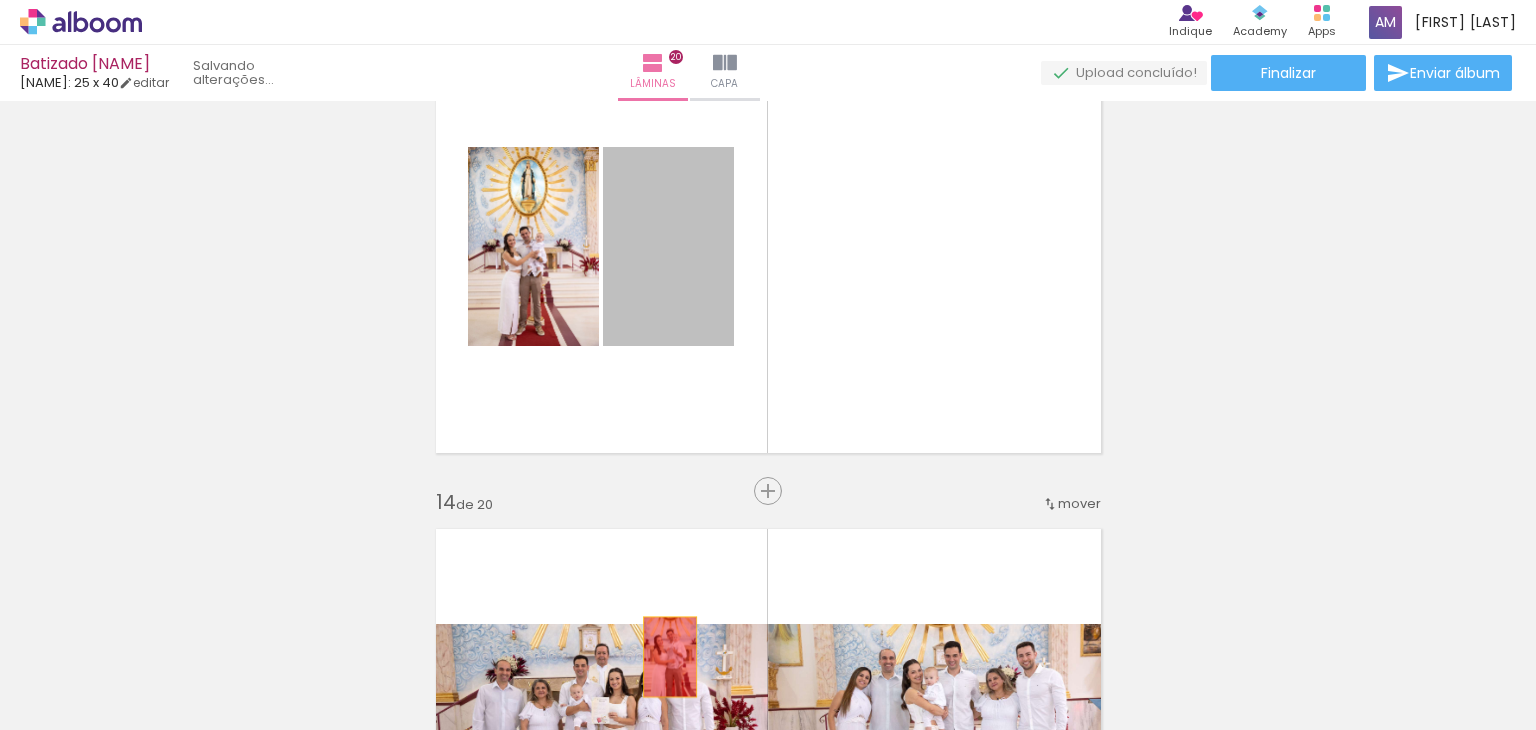 drag, startPoint x: 673, startPoint y: 297, endPoint x: 662, endPoint y: 657, distance: 360.16803 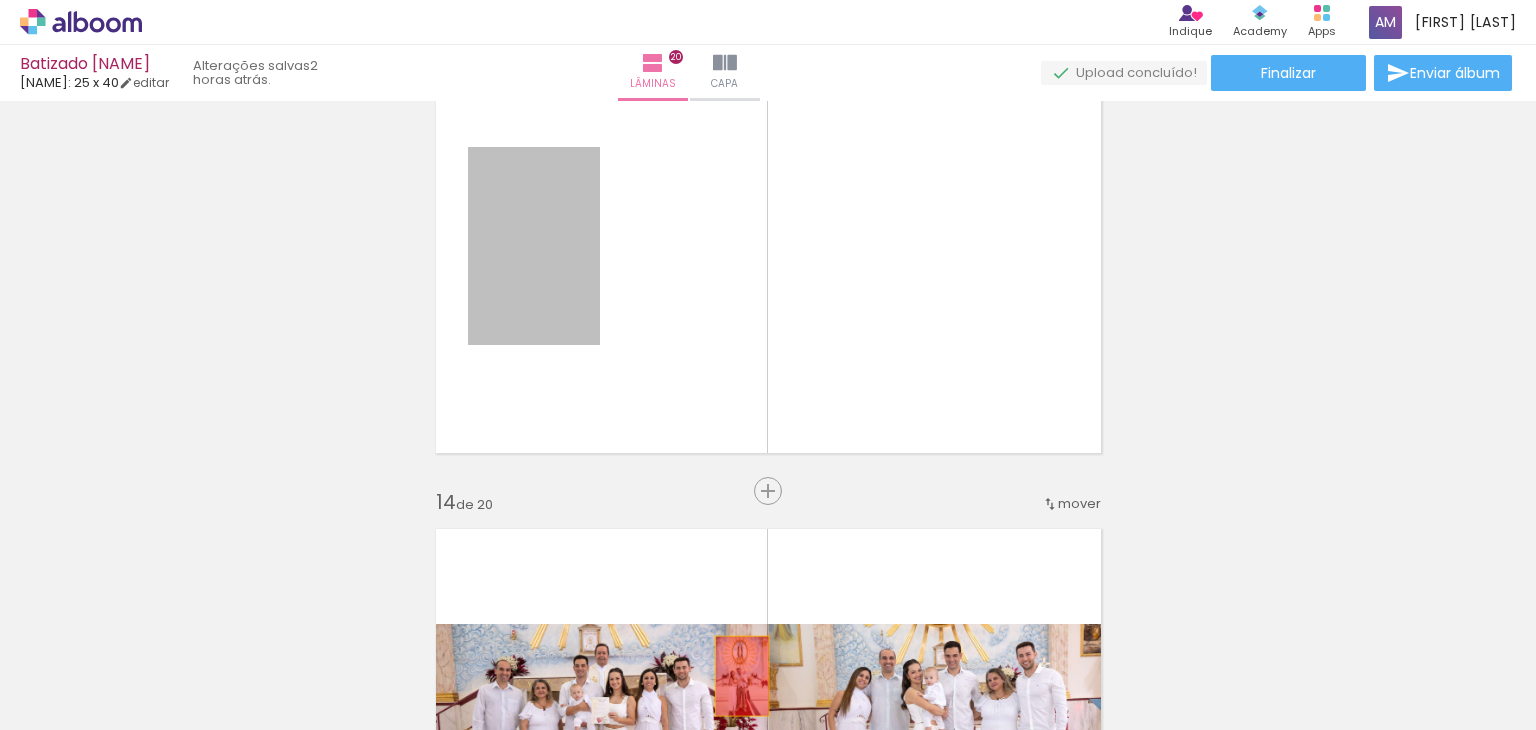 drag, startPoint x: 532, startPoint y: 245, endPoint x: 734, endPoint y: 676, distance: 475.98843 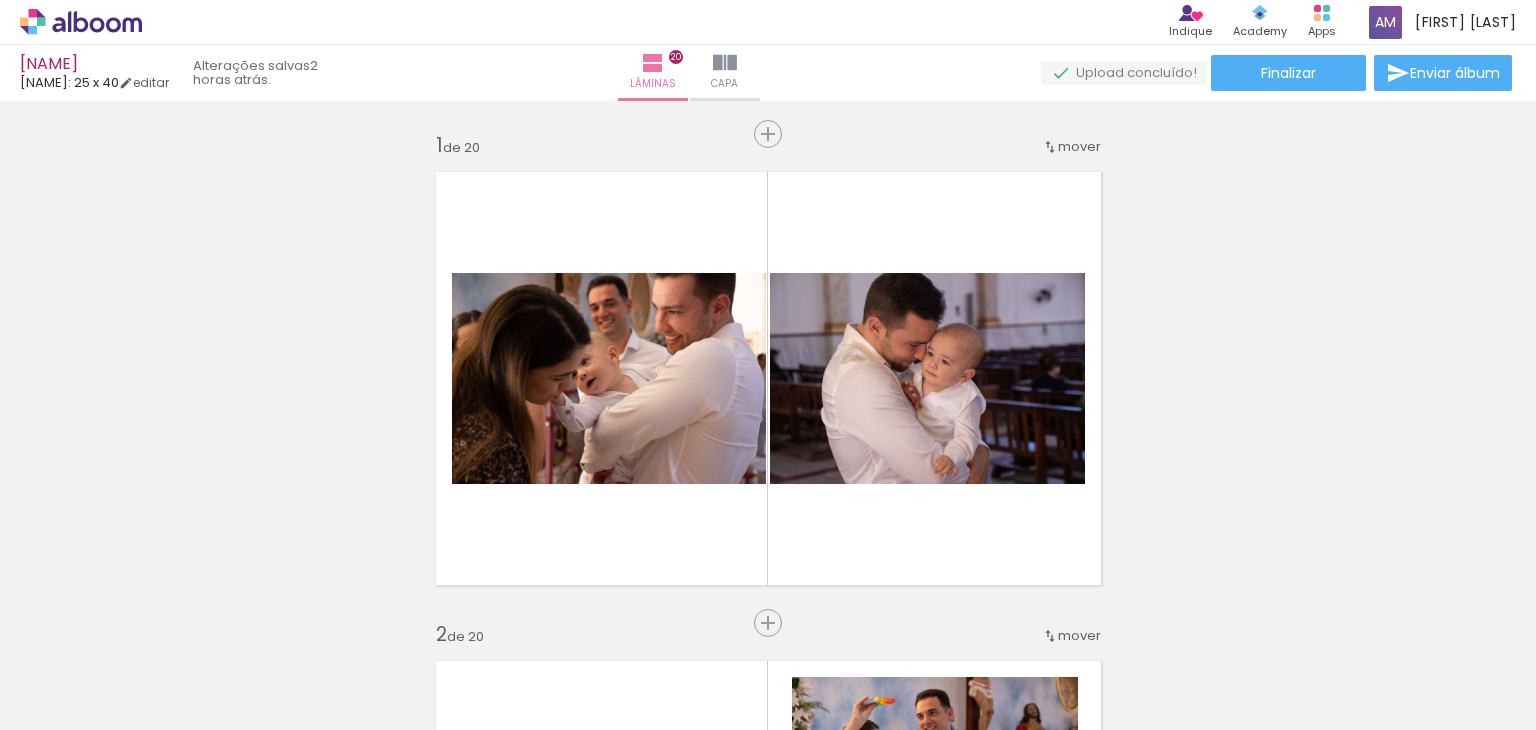 click at bounding box center (268, 622) 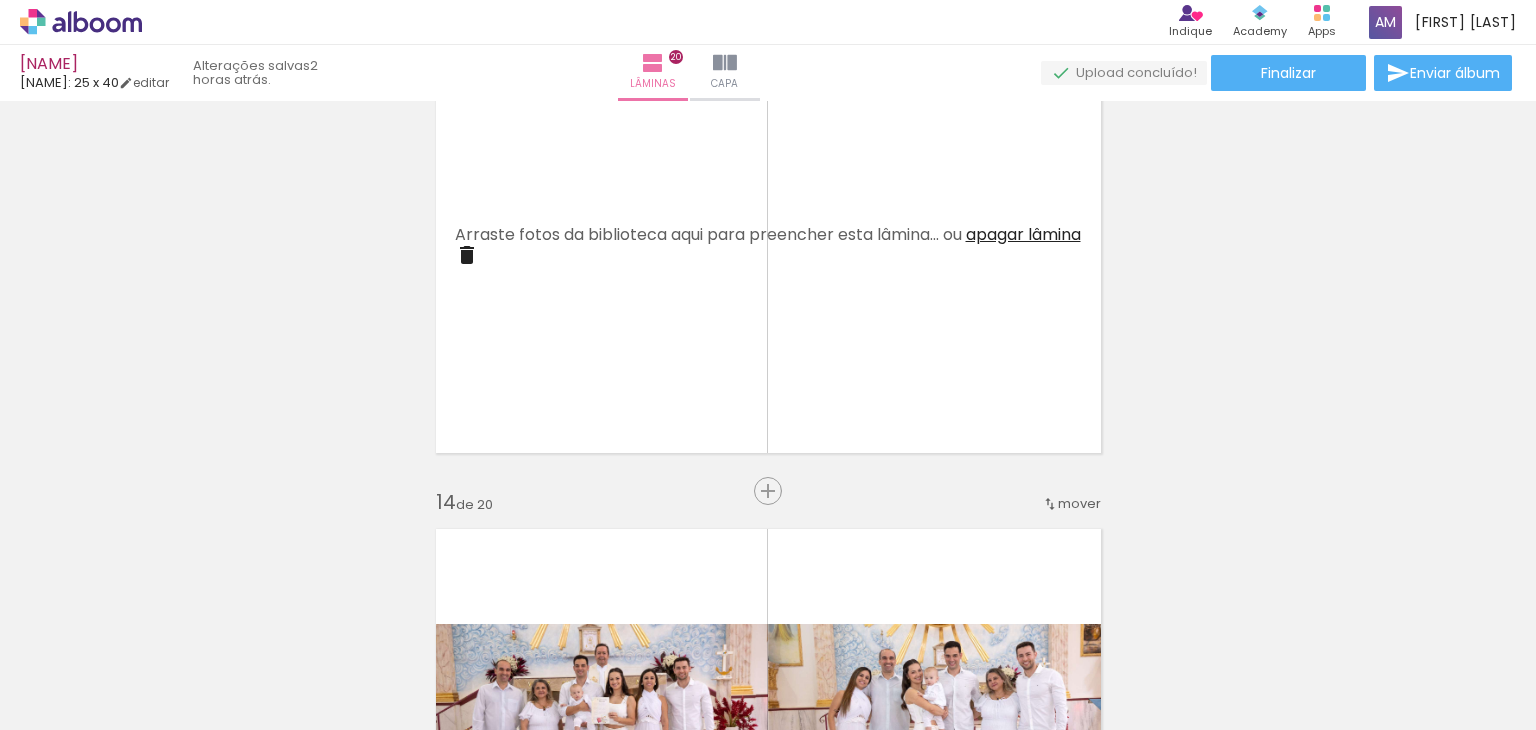 scroll, scrollTop: 768, scrollLeft: 0, axis: vertical 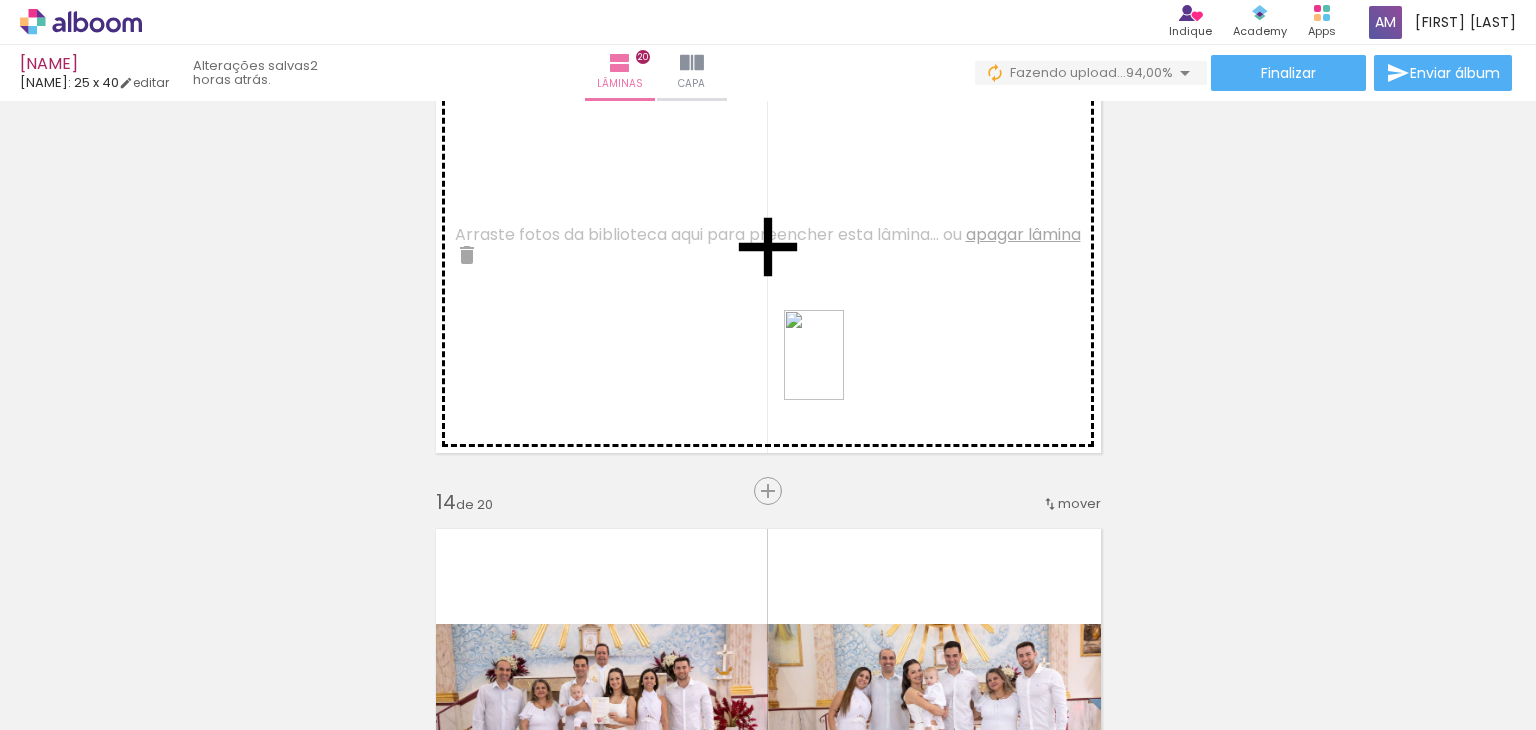 drag, startPoint x: 868, startPoint y: 613, endPoint x: 844, endPoint y: 348, distance: 266.08456 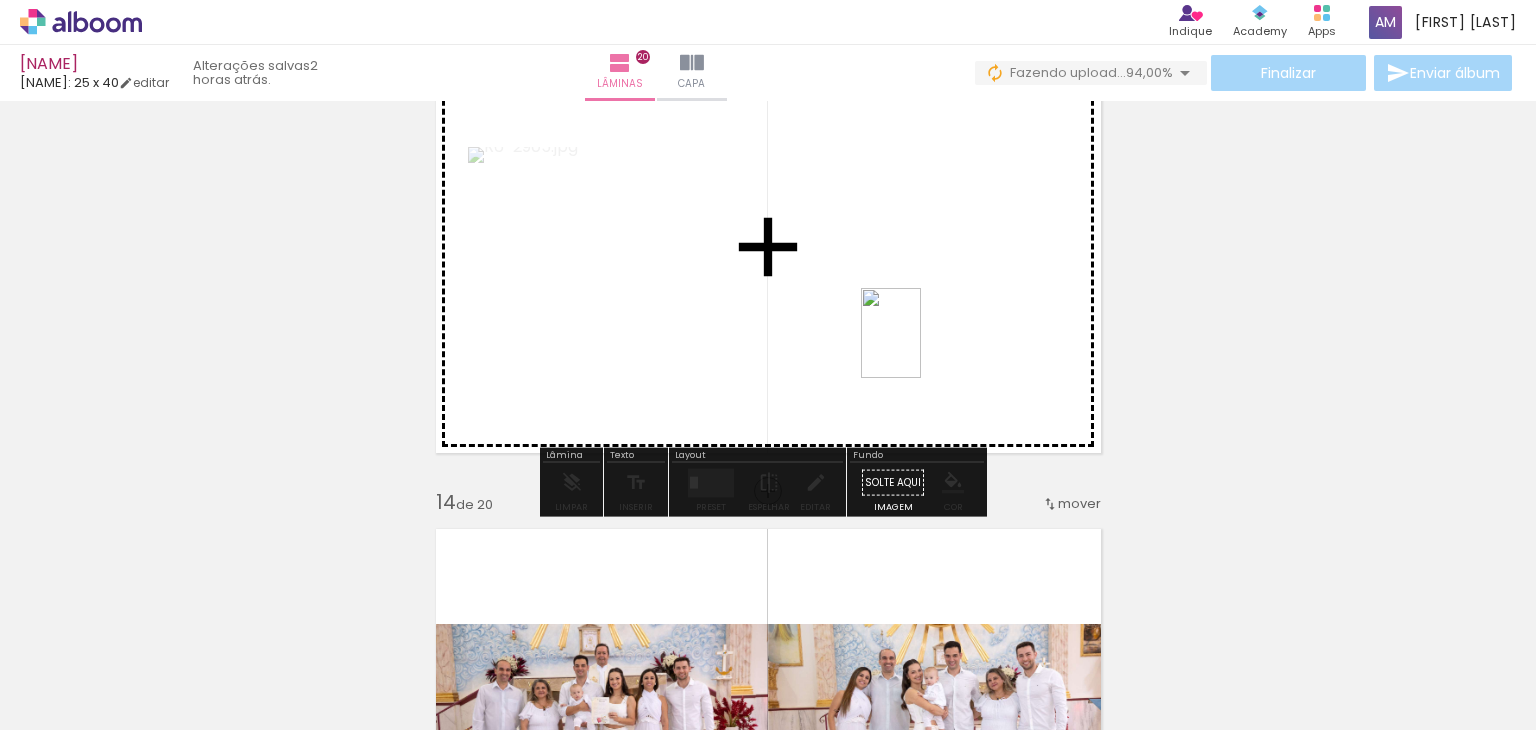 drag, startPoint x: 969, startPoint y: 679, endPoint x: 920, endPoint y: 309, distance: 373.2305 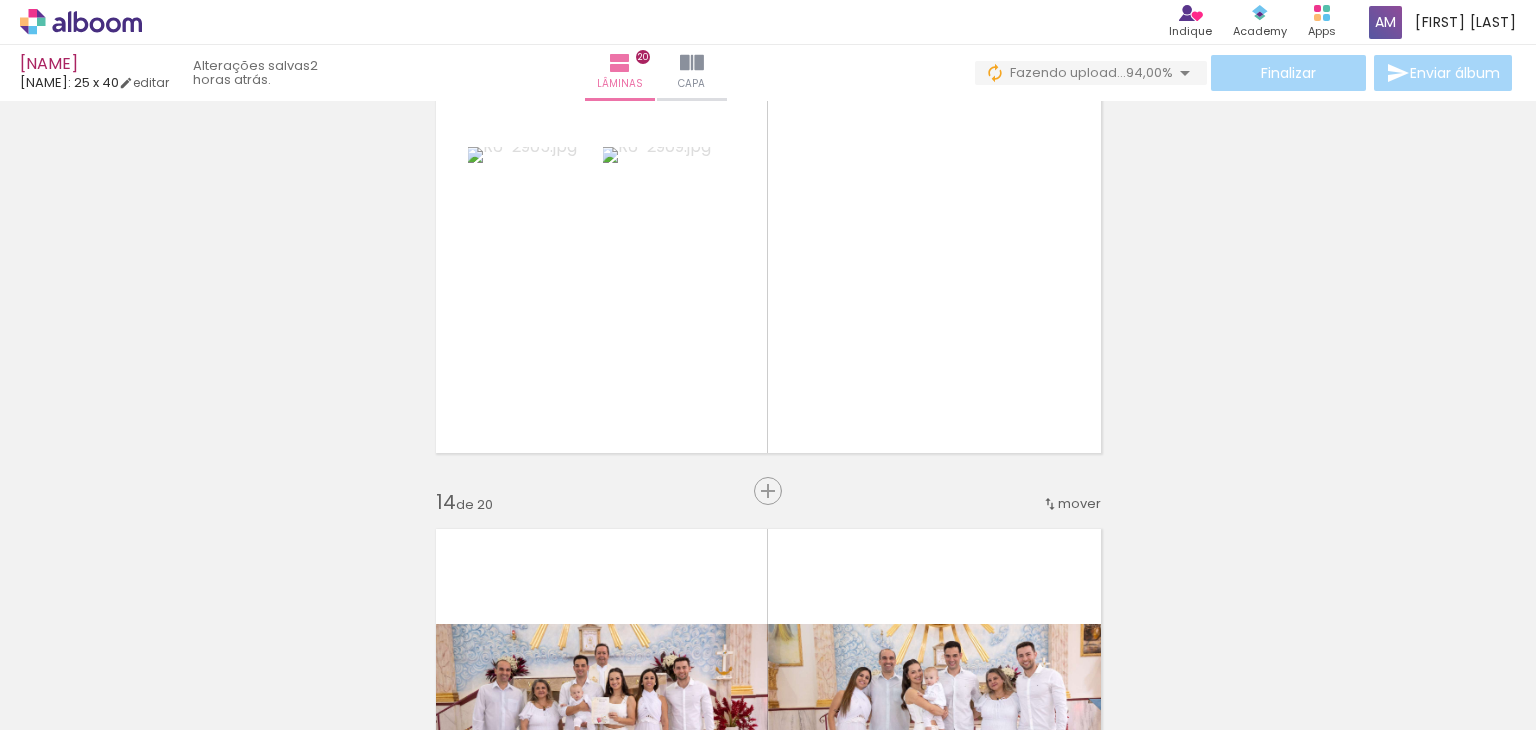 scroll, scrollTop: 0, scrollLeft: 141, axis: horizontal 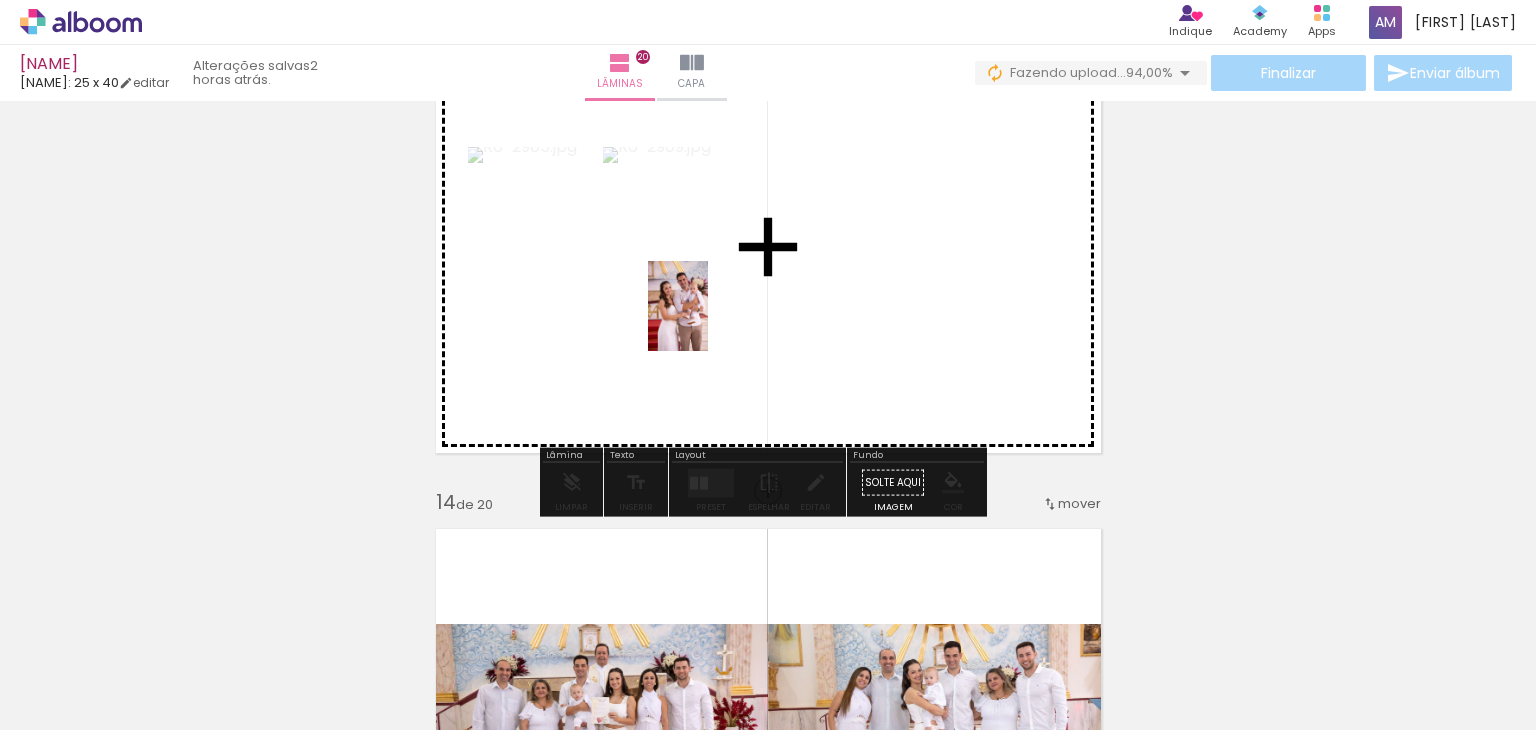 drag, startPoint x: 516, startPoint y: 673, endPoint x: 722, endPoint y: 305, distance: 421.73453 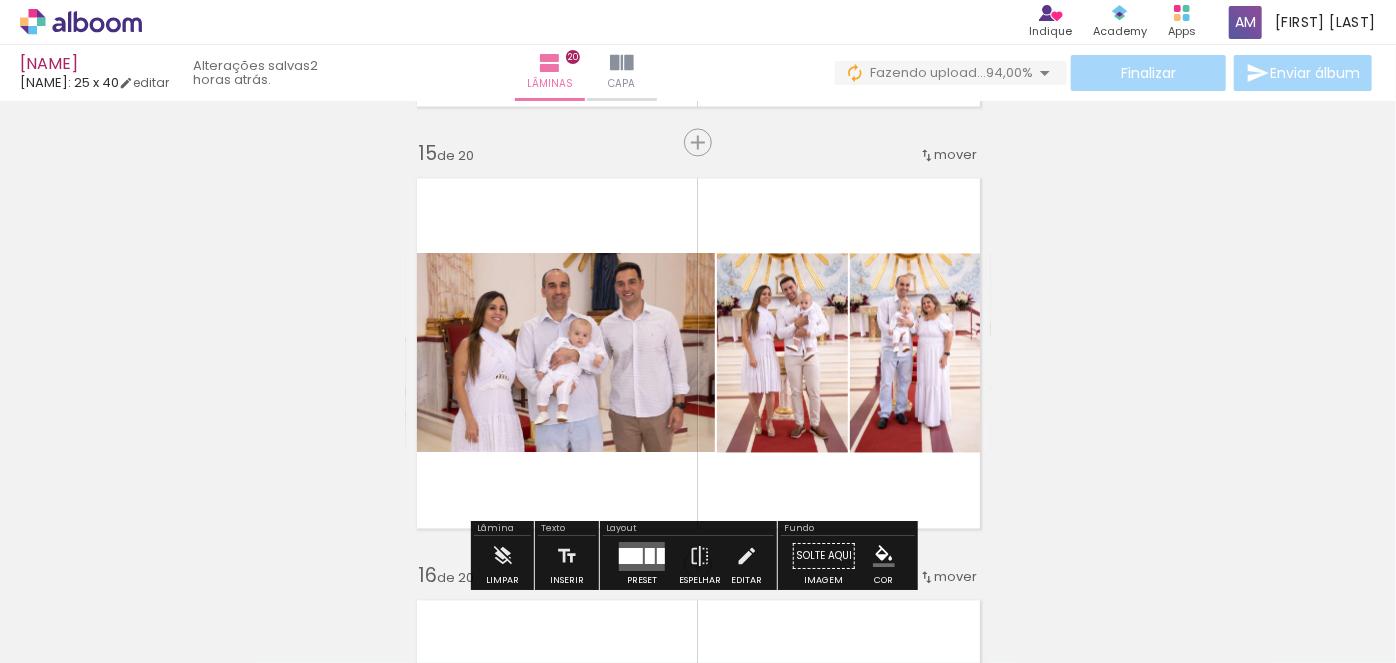 scroll, scrollTop: 5900, scrollLeft: 0, axis: vertical 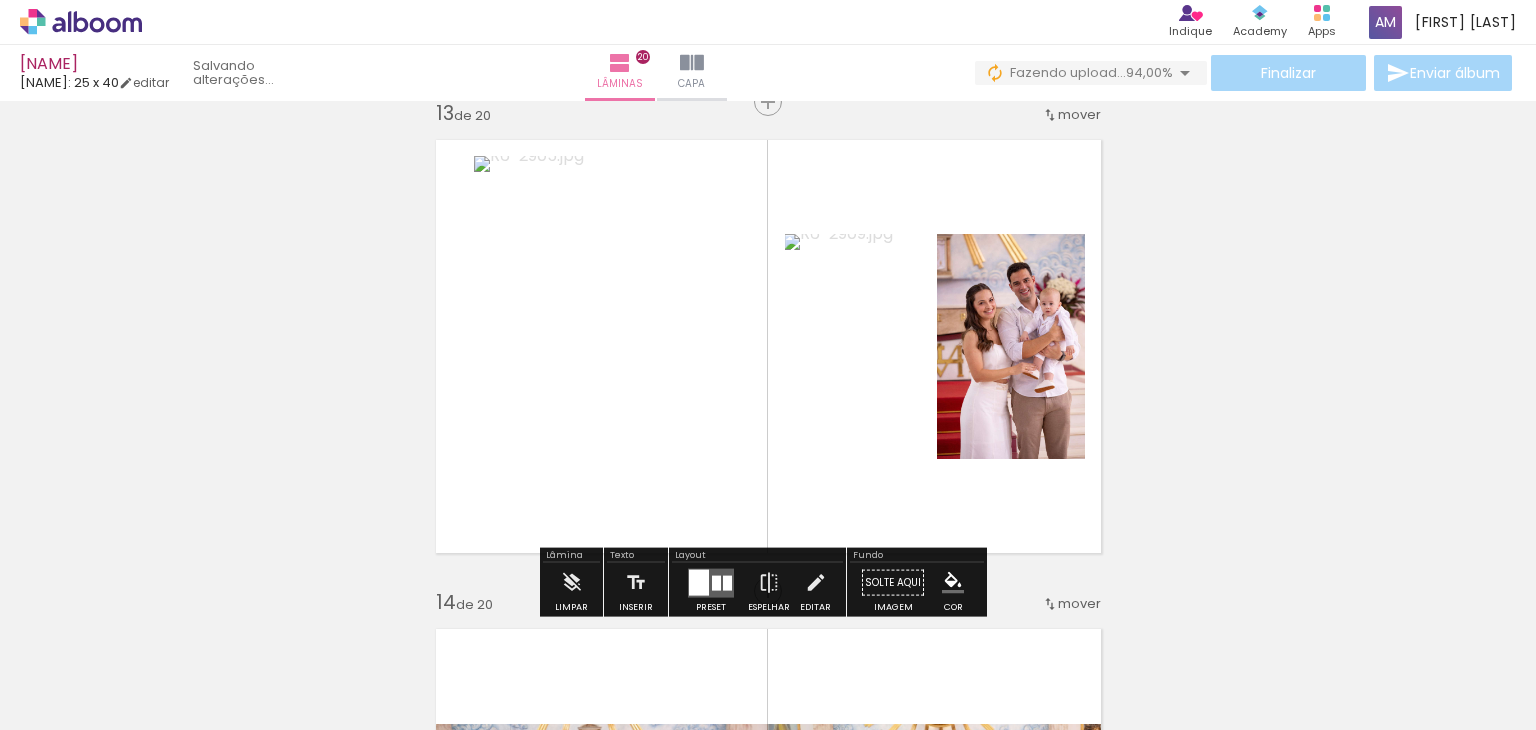 click on "Inserir lâmina 1  de 20  Inserir lâmina 2  de 20  Inserir lâmina 3  de 20  Inserir lâmina 4  de 20  Inserir lâmina 5  de 20  Inserir lâmina 6  de 20  Inserir lâmina 7  de 20  Inserir lâmina 8  de 20  Inserir lâmina 9  de 20  Inserir lâmina 10  de 20  Inserir lâmina 11  de 20  Inserir lâmina 12  de 20  Inserir lâmina 13  de 20  Inserir lâmina 14  de 20  Inserir lâmina 15  de 20  Inserir lâmina 16  de 20  Inserir lâmina 17  de 20  Inserir lâmina 18  de 20  Inserir lâmina 19  de 20  Inserir lâmina 20  de 20" at bounding box center (768, -657) 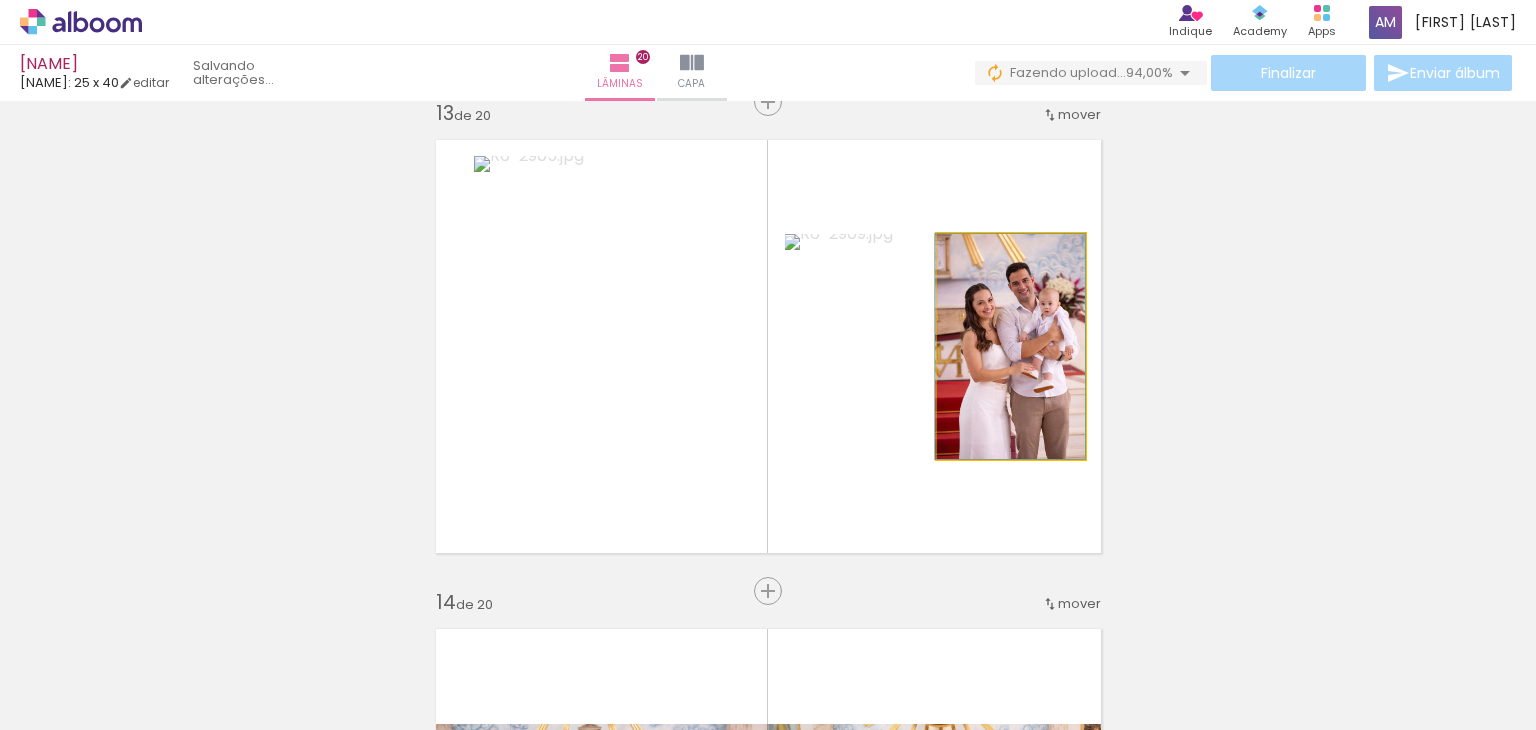 drag, startPoint x: 997, startPoint y: 380, endPoint x: 898, endPoint y: 369, distance: 99.60924 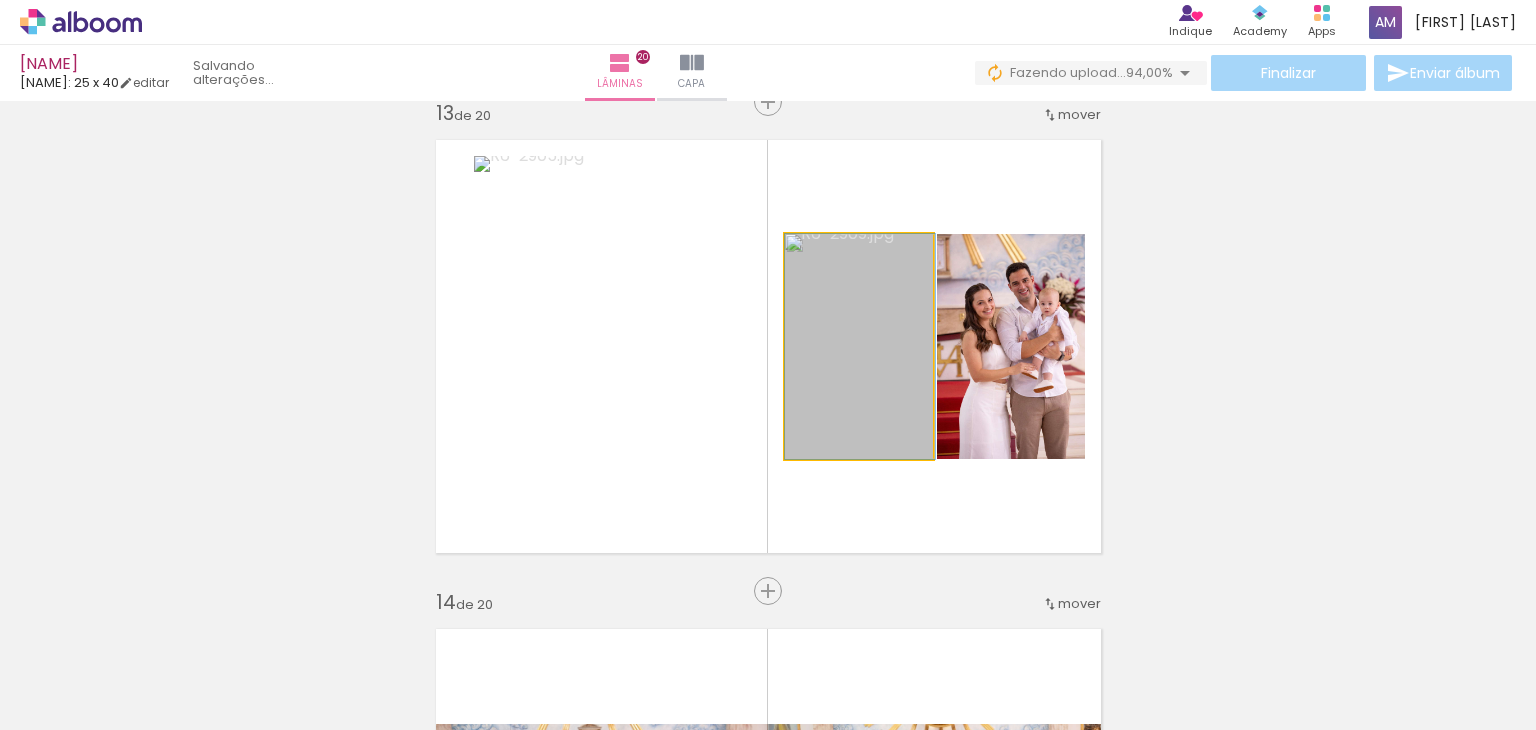 drag, startPoint x: 843, startPoint y: 366, endPoint x: 861, endPoint y: 369, distance: 18.248287 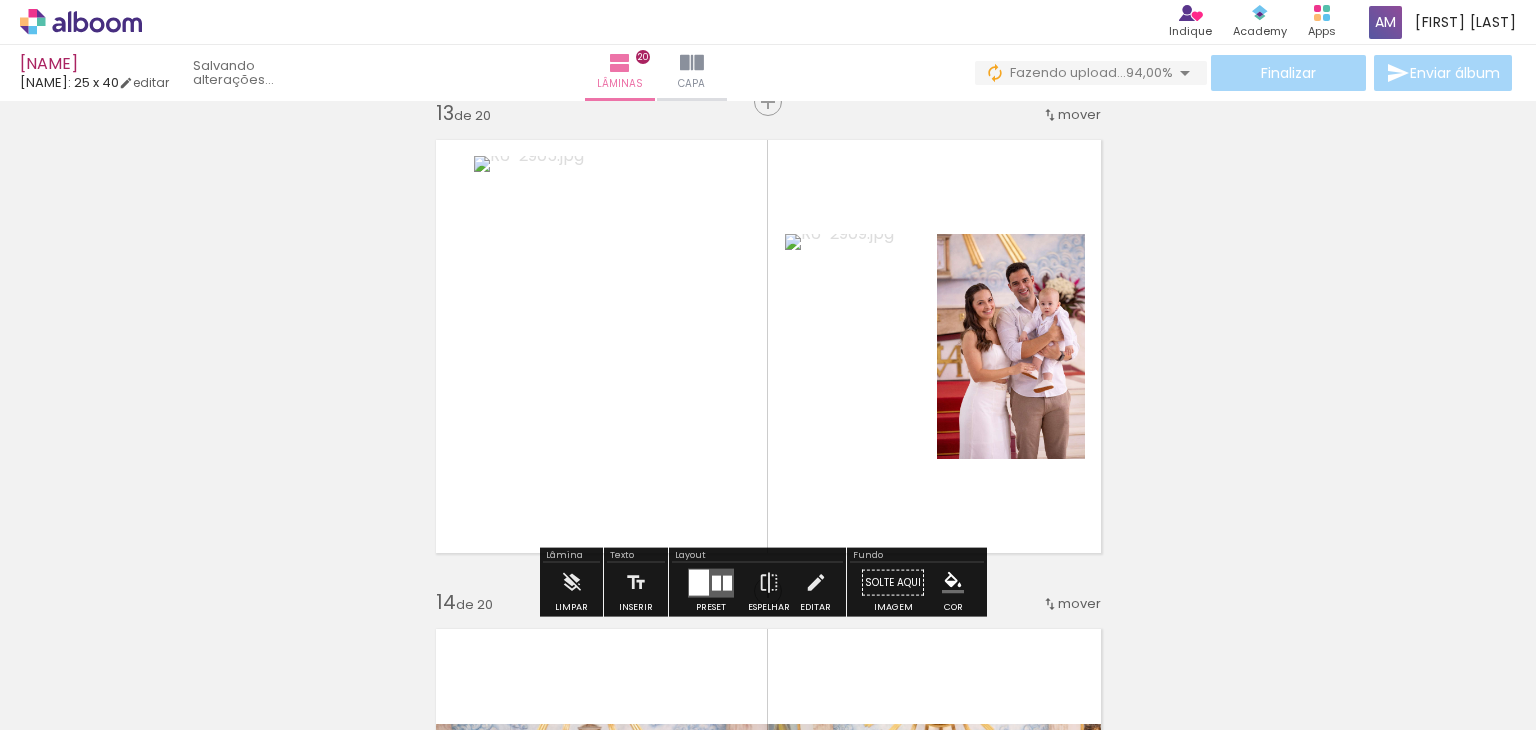 click on "Inserir lâmina 1  de 20  Inserir lâmina 2  de 20  Inserir lâmina 3  de 20  Inserir lâmina 4  de 20  Inserir lâmina 5  de 20  Inserir lâmina 6  de 20  Inserir lâmina 7  de 20  Inserir lâmina 8  de 20  Inserir lâmina 9  de 20  Inserir lâmina 10  de 20  Inserir lâmina 11  de 20  Inserir lâmina 12  de 20  Inserir lâmina 13  de 20  Inserir lâmina 14  de 20  Inserir lâmina 15  de 20  Inserir lâmina 16  de 20  Inserir lâmina 17  de 20  Inserir lâmina 18  de 20  Inserir lâmina 19  de 20  Inserir lâmina 20  de 20" at bounding box center (768, -657) 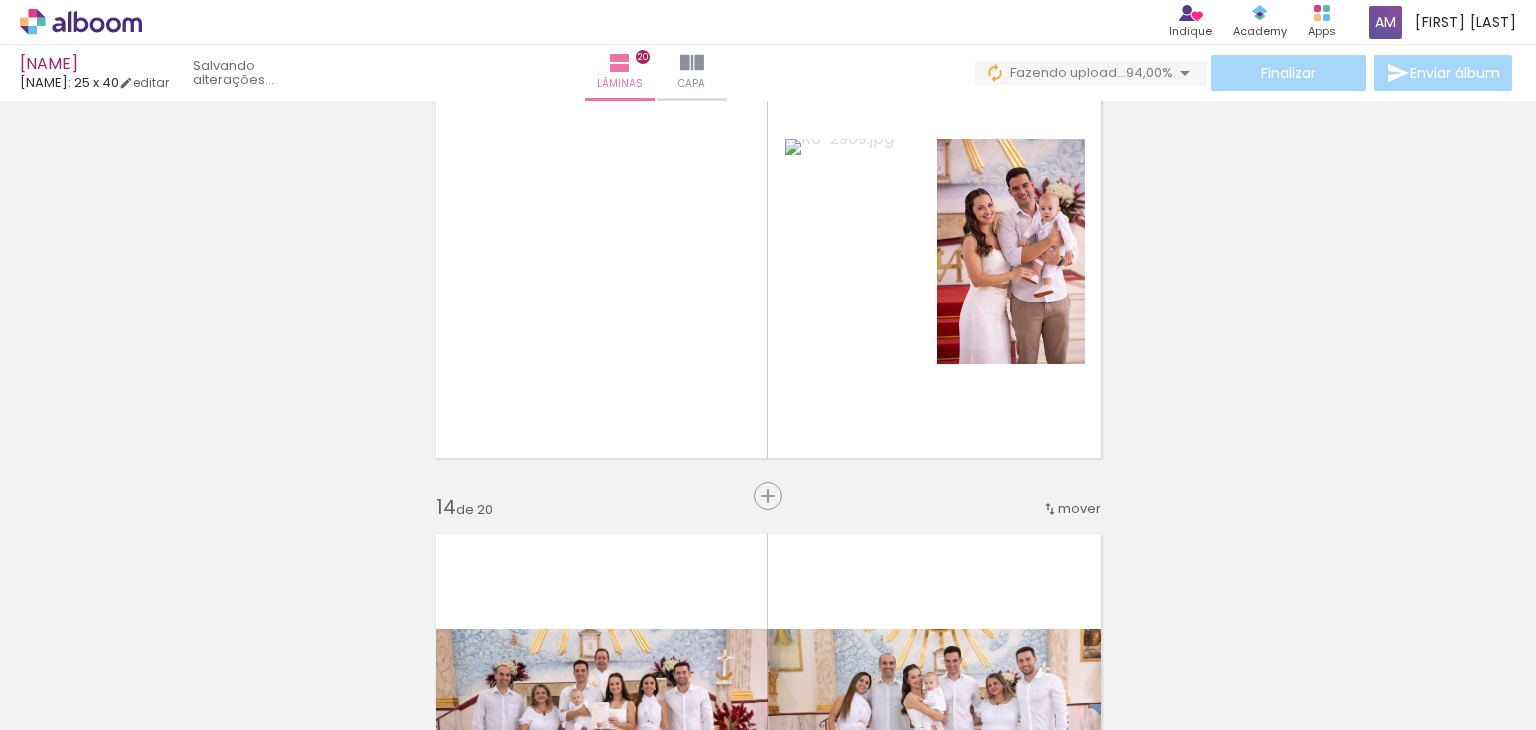 scroll, scrollTop: 5700, scrollLeft: 0, axis: vertical 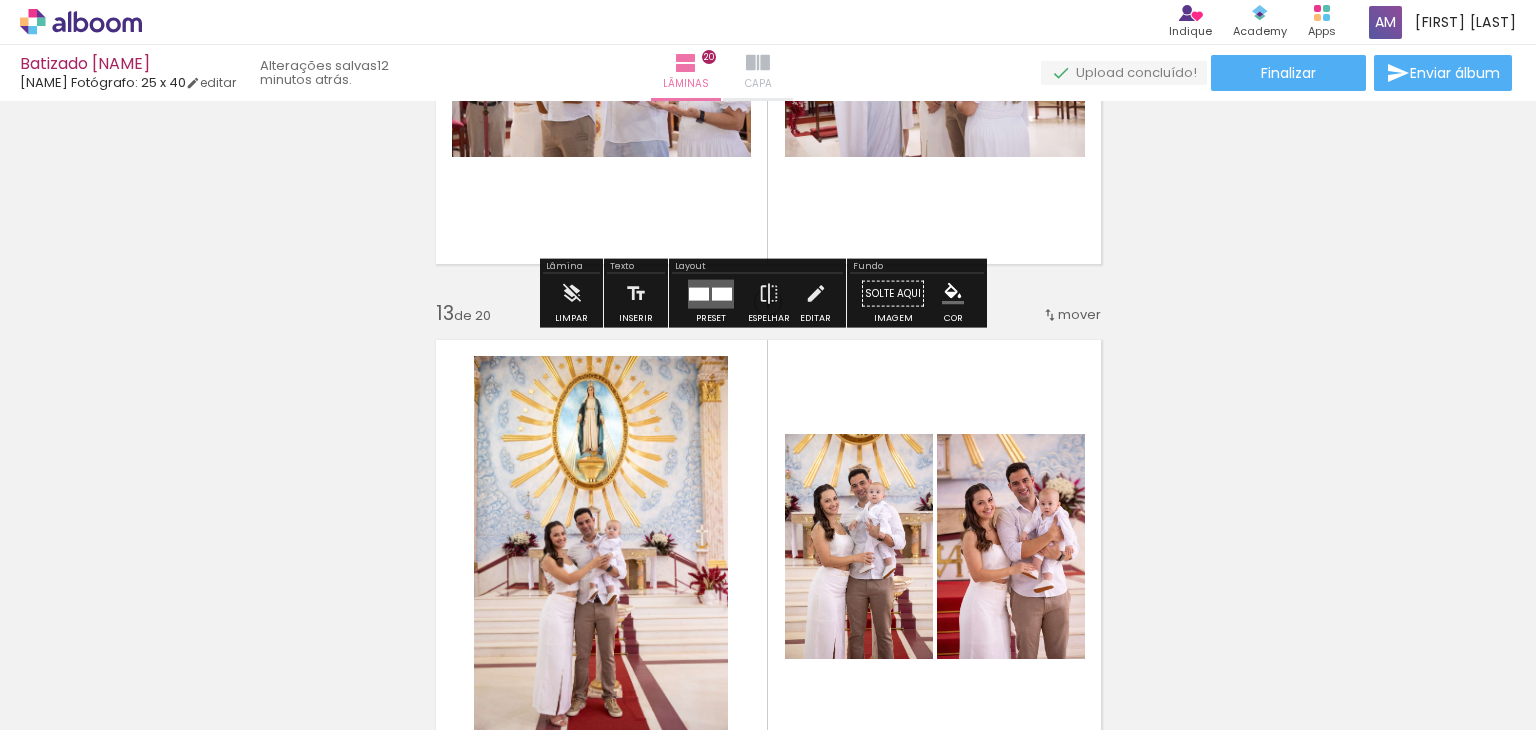 click on "Capa" at bounding box center [758, 73] 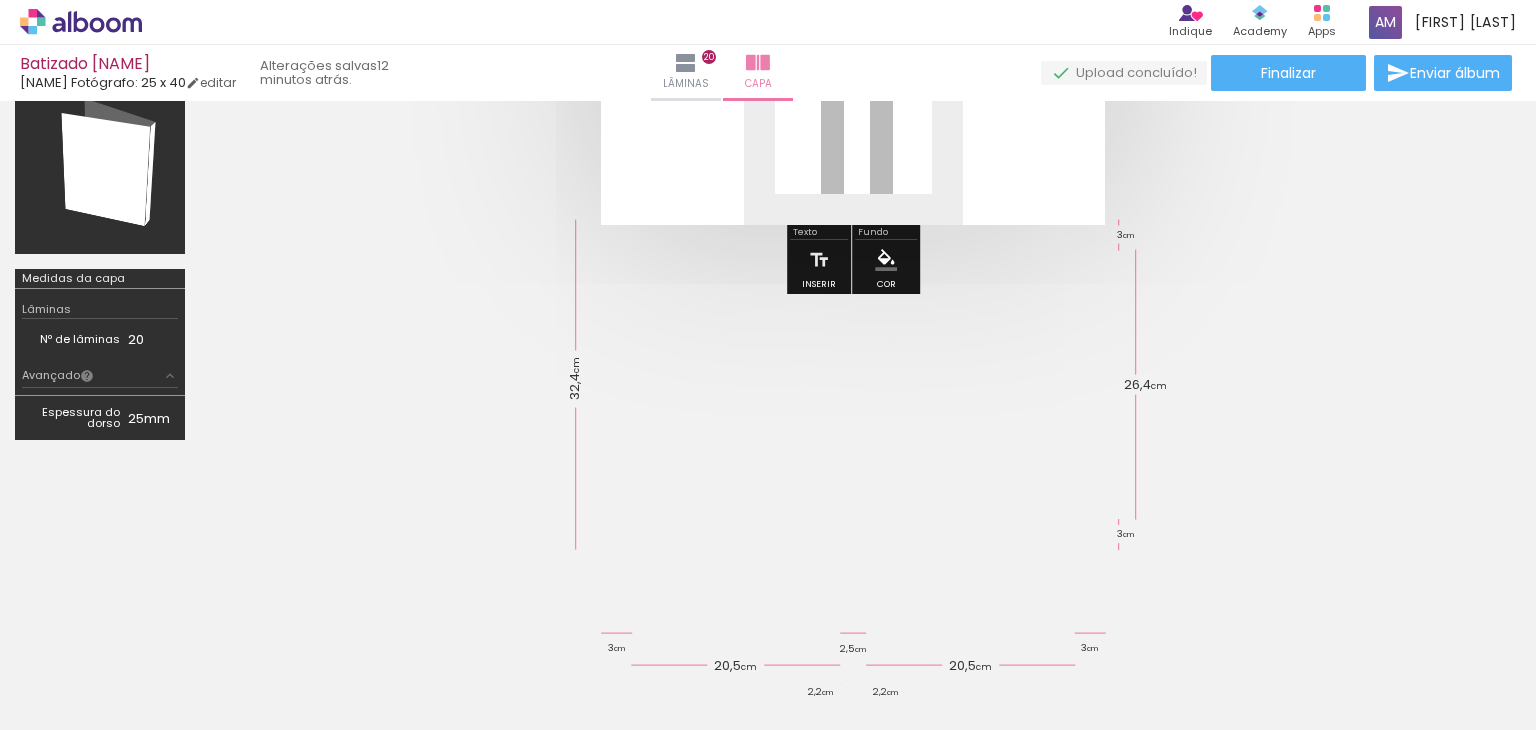 scroll, scrollTop: 325, scrollLeft: 0, axis: vertical 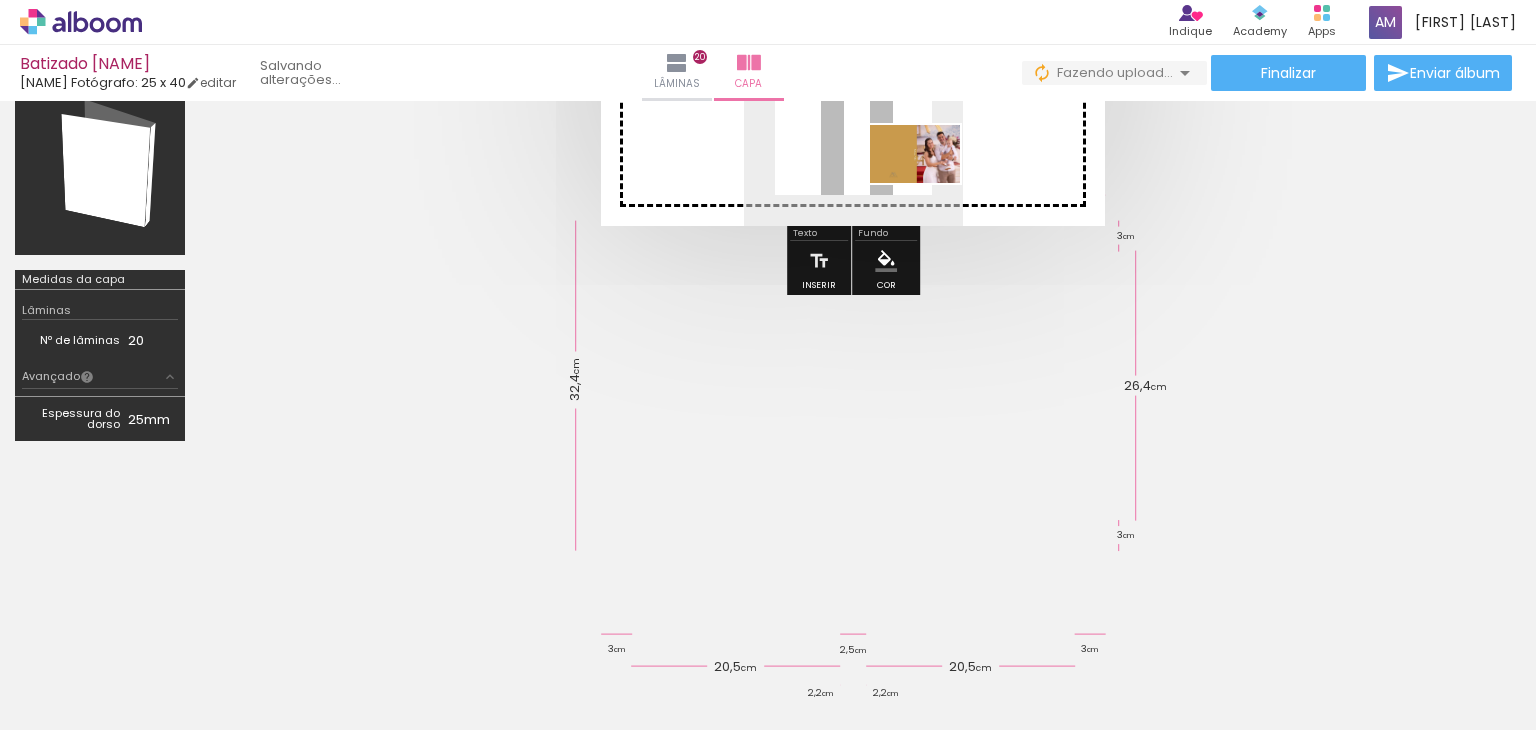 drag, startPoint x: 1455, startPoint y: 674, endPoint x: 930, endPoint y: 185, distance: 717.458 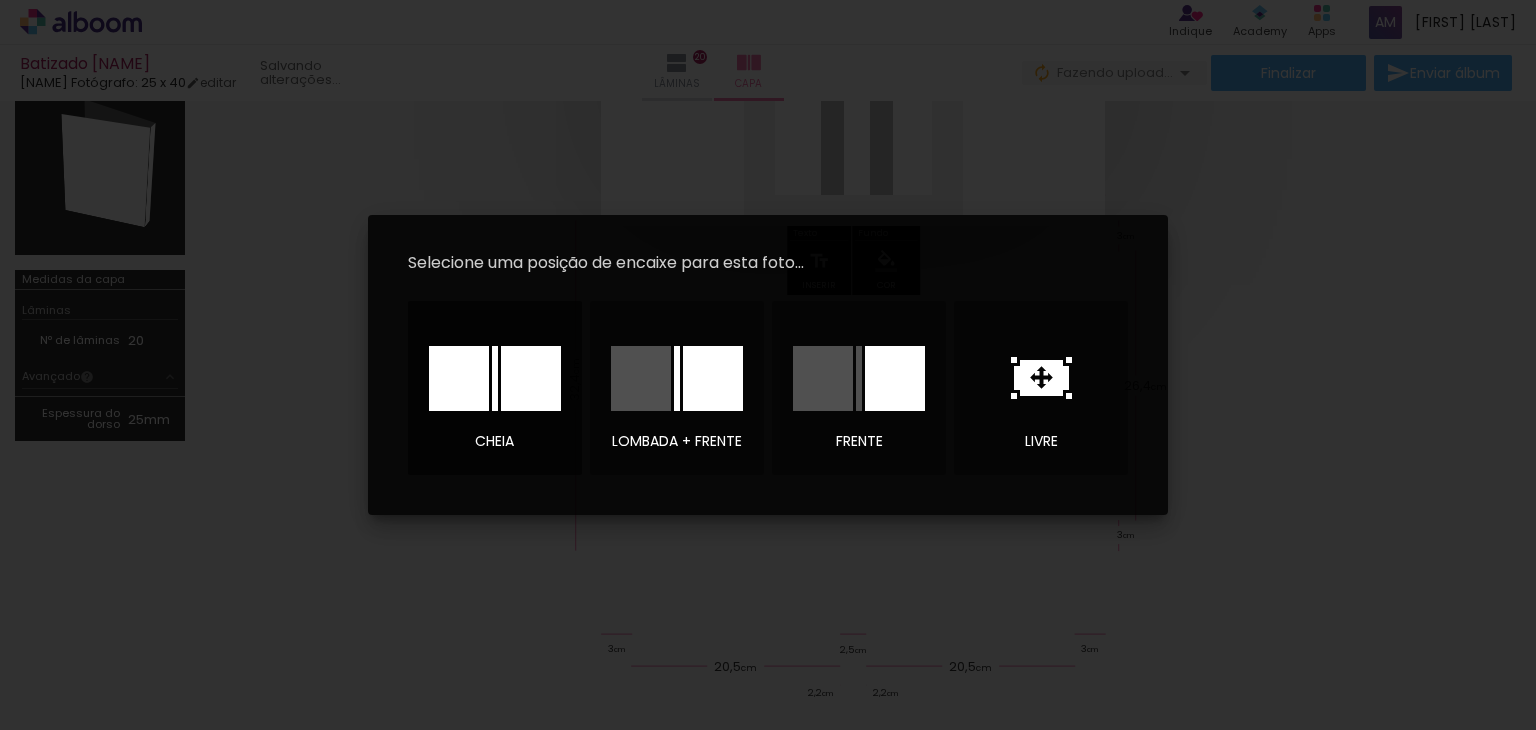 click at bounding box center [531, 378] 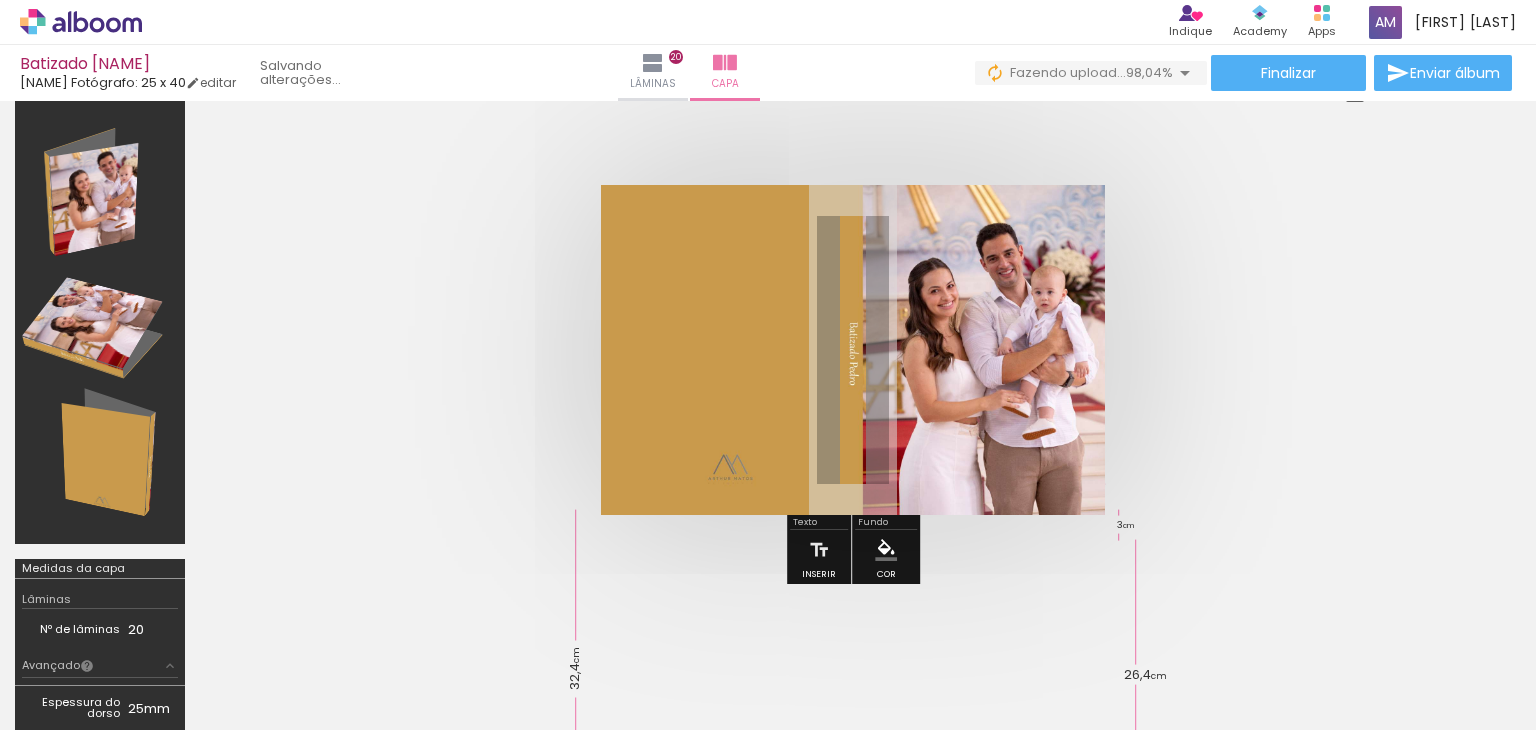 scroll, scrollTop: 25, scrollLeft: 0, axis: vertical 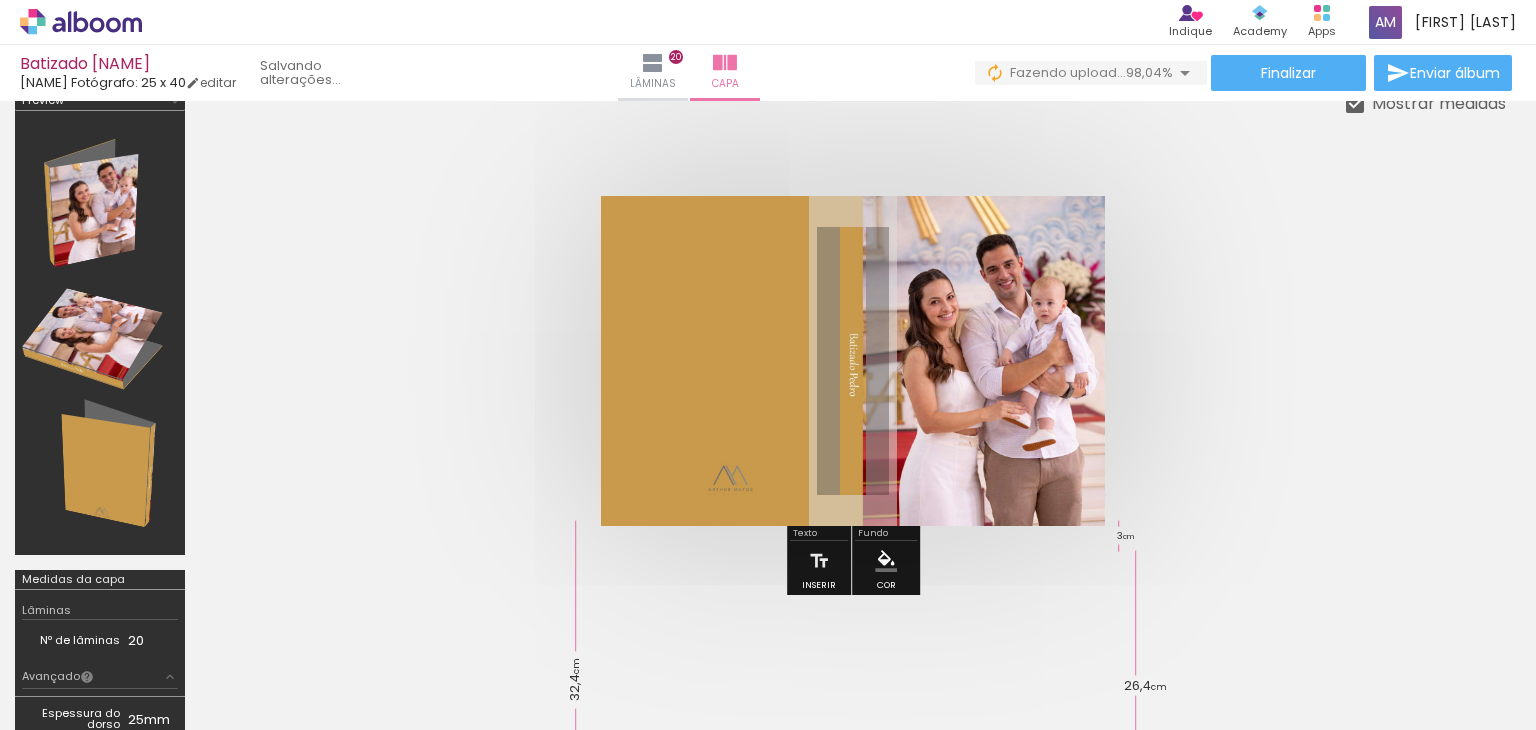 click at bounding box center [853, 361] 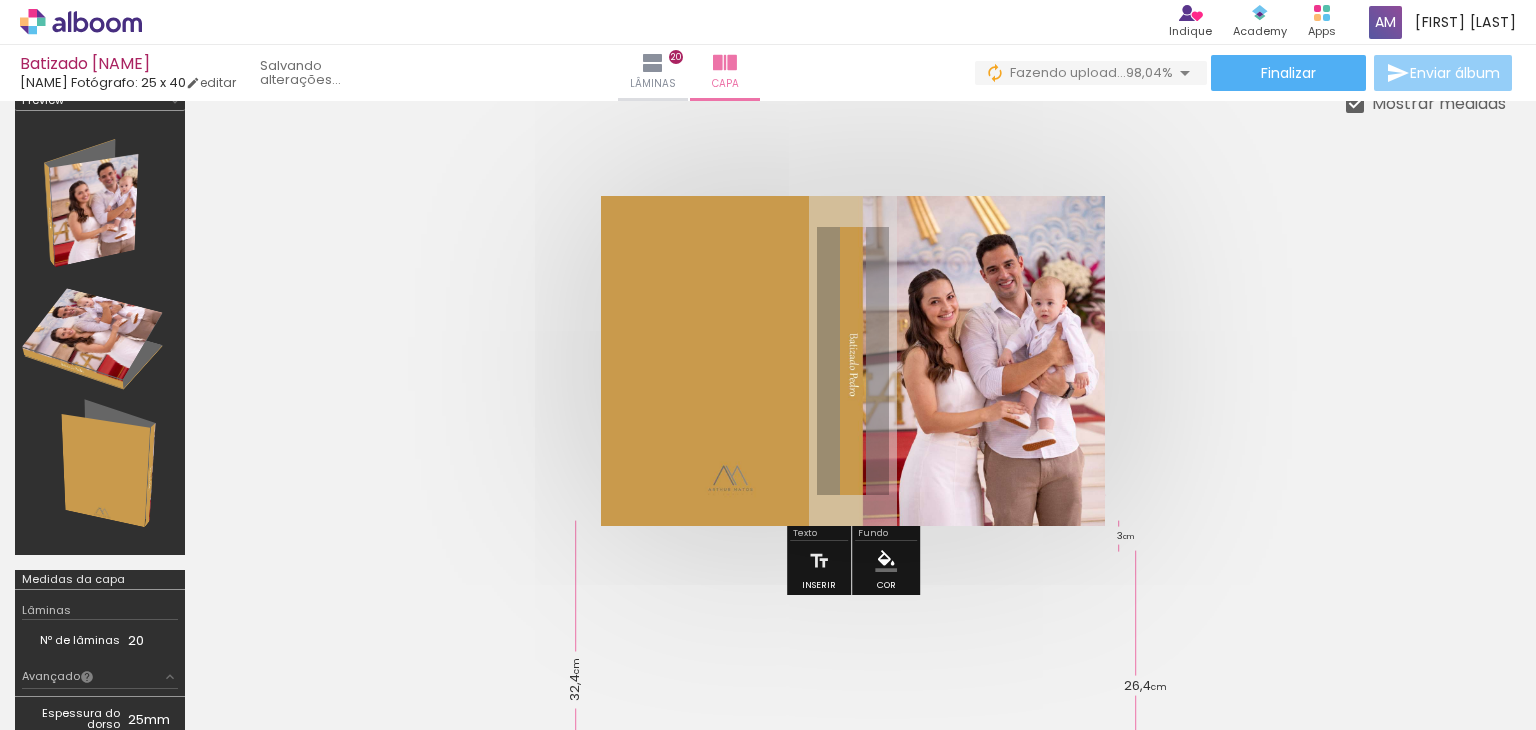 click on "Enviar álbum" at bounding box center [1455, 73] 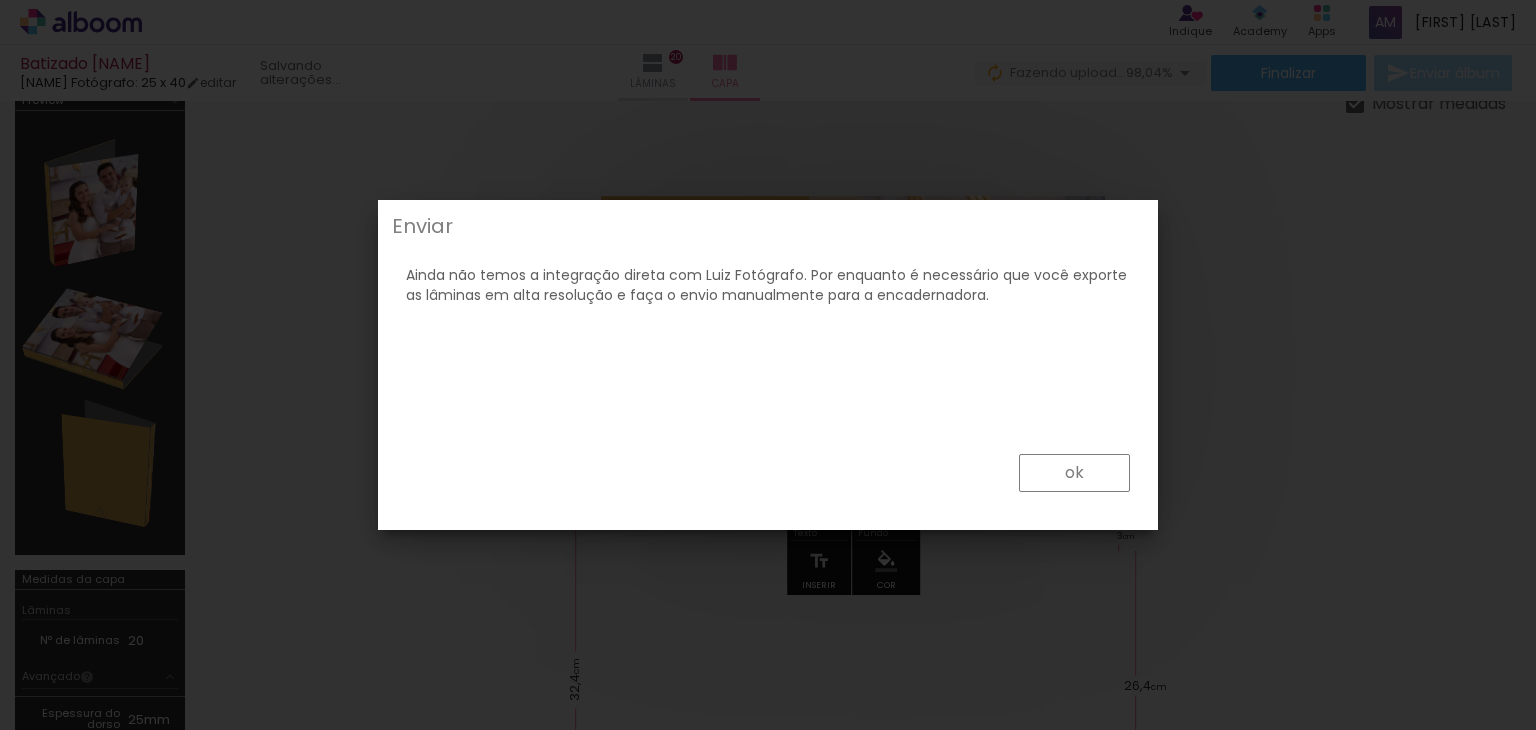 click on "ok" at bounding box center [1074, 473] 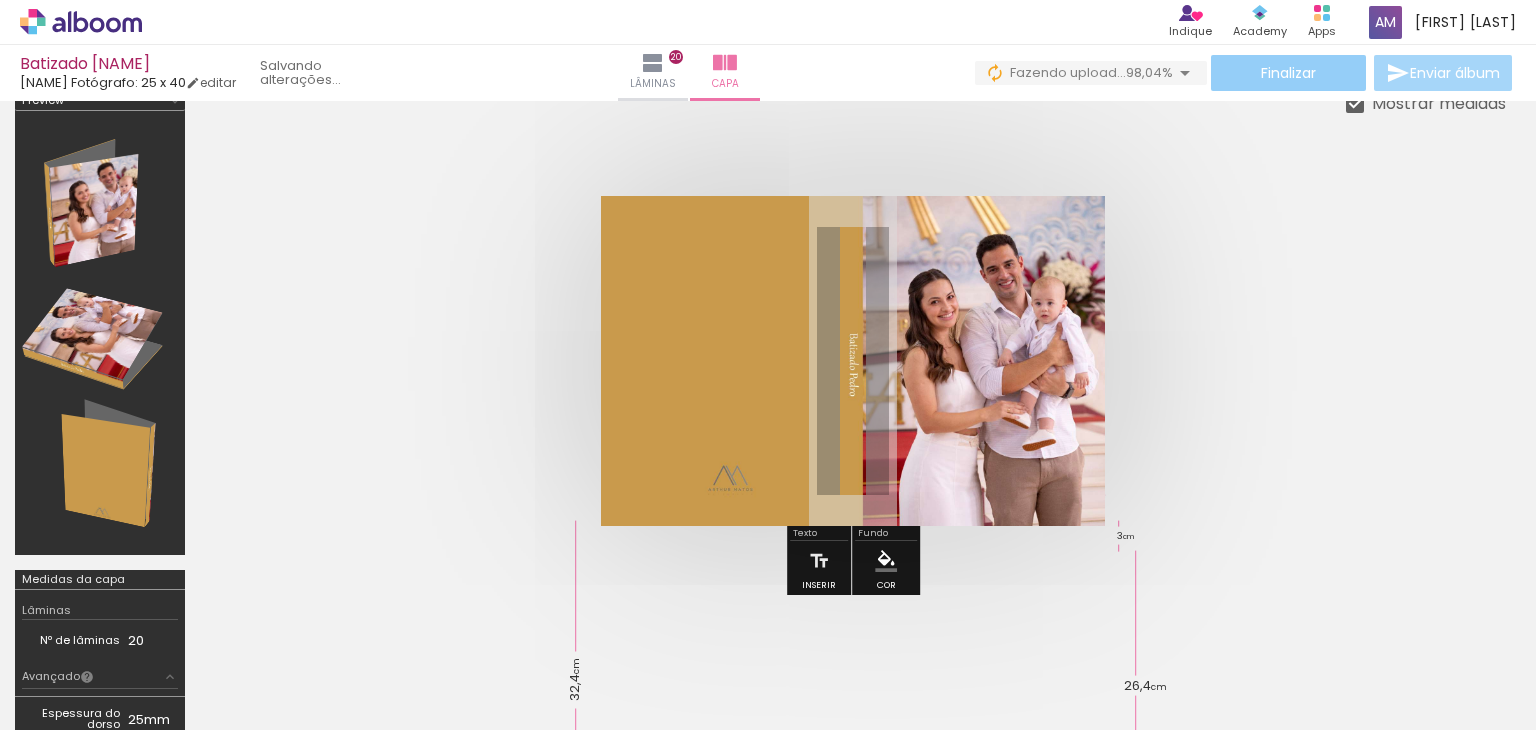 click on "Finalizar" 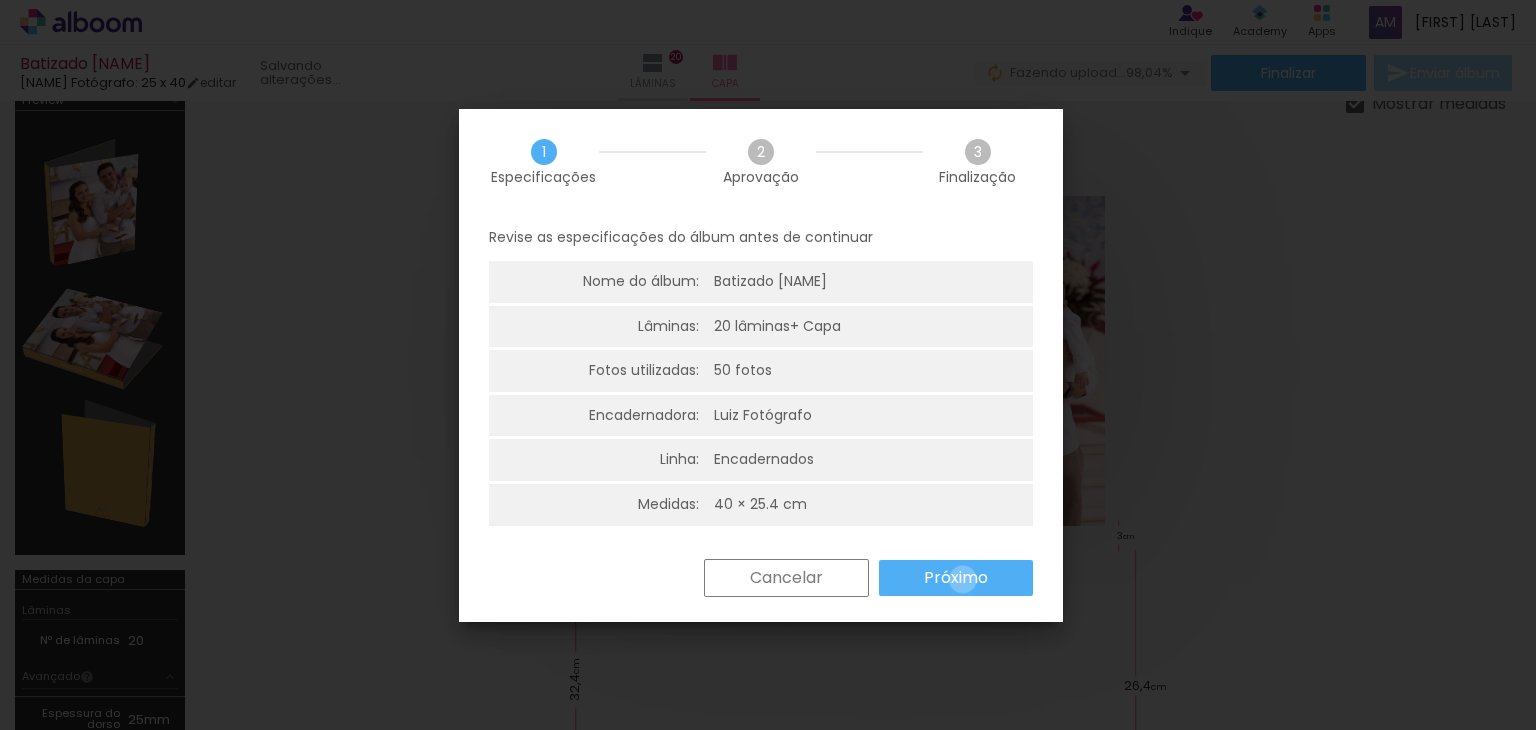 click on "Próximo" at bounding box center [0, 0] 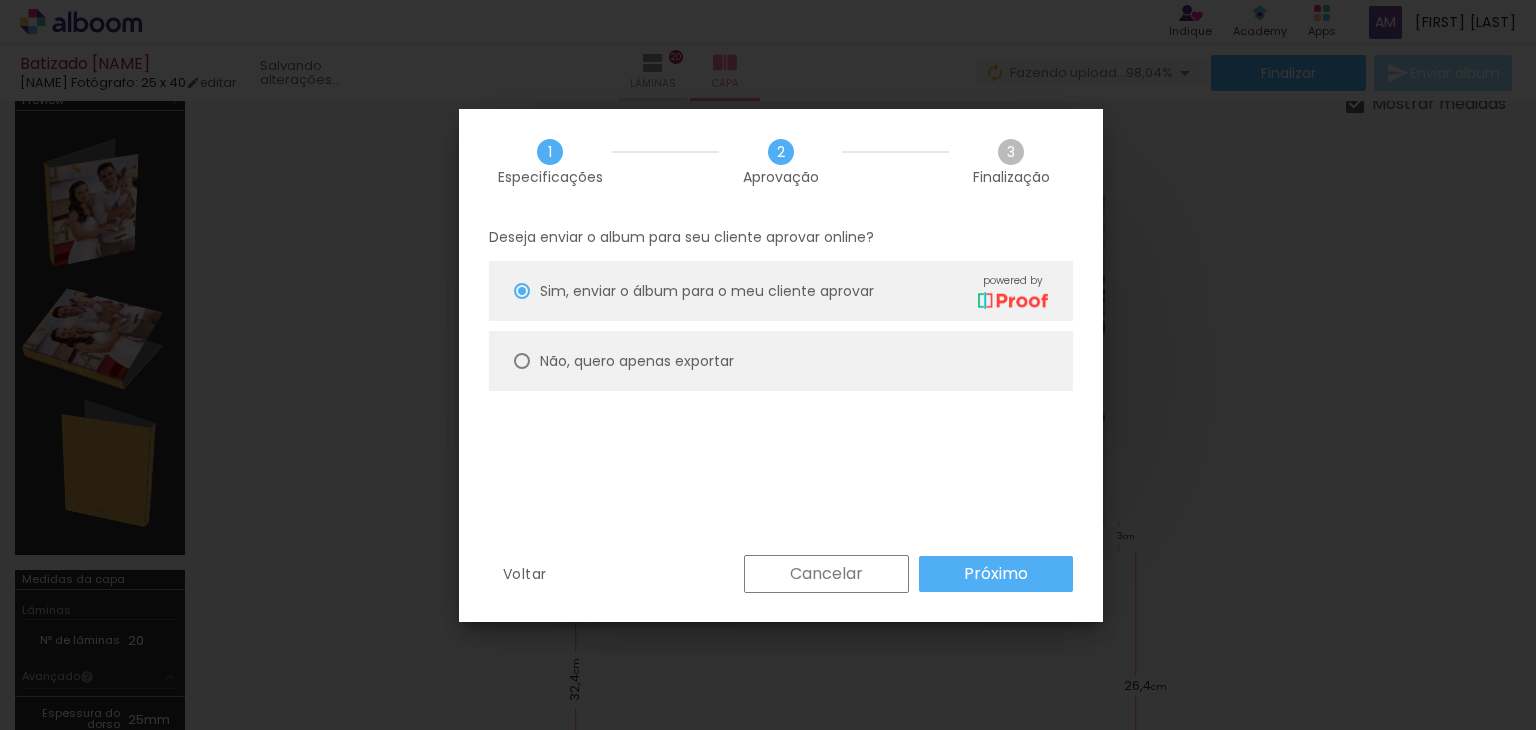 click on "Próximo" at bounding box center (0, 0) 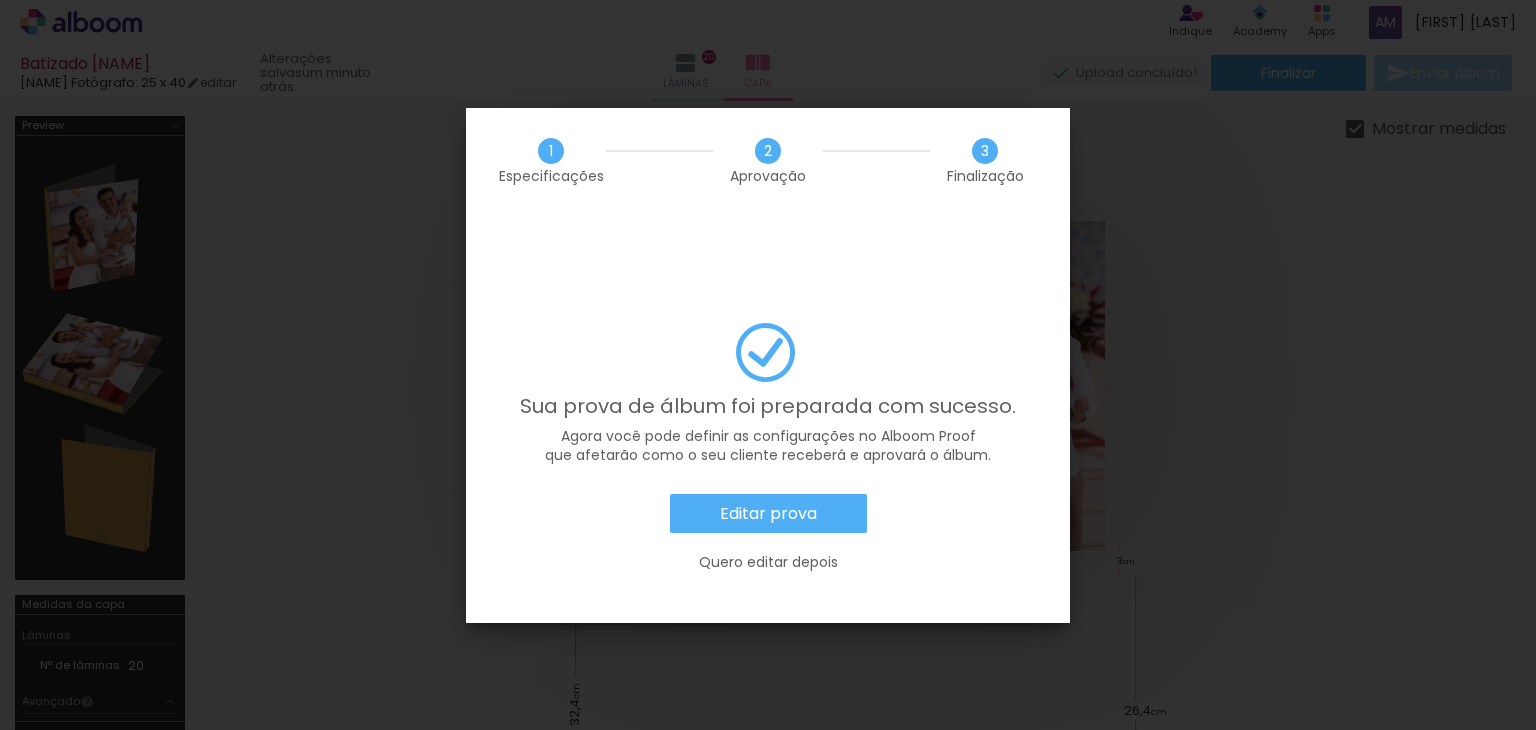 click on "Editar prova" at bounding box center [768, 514] 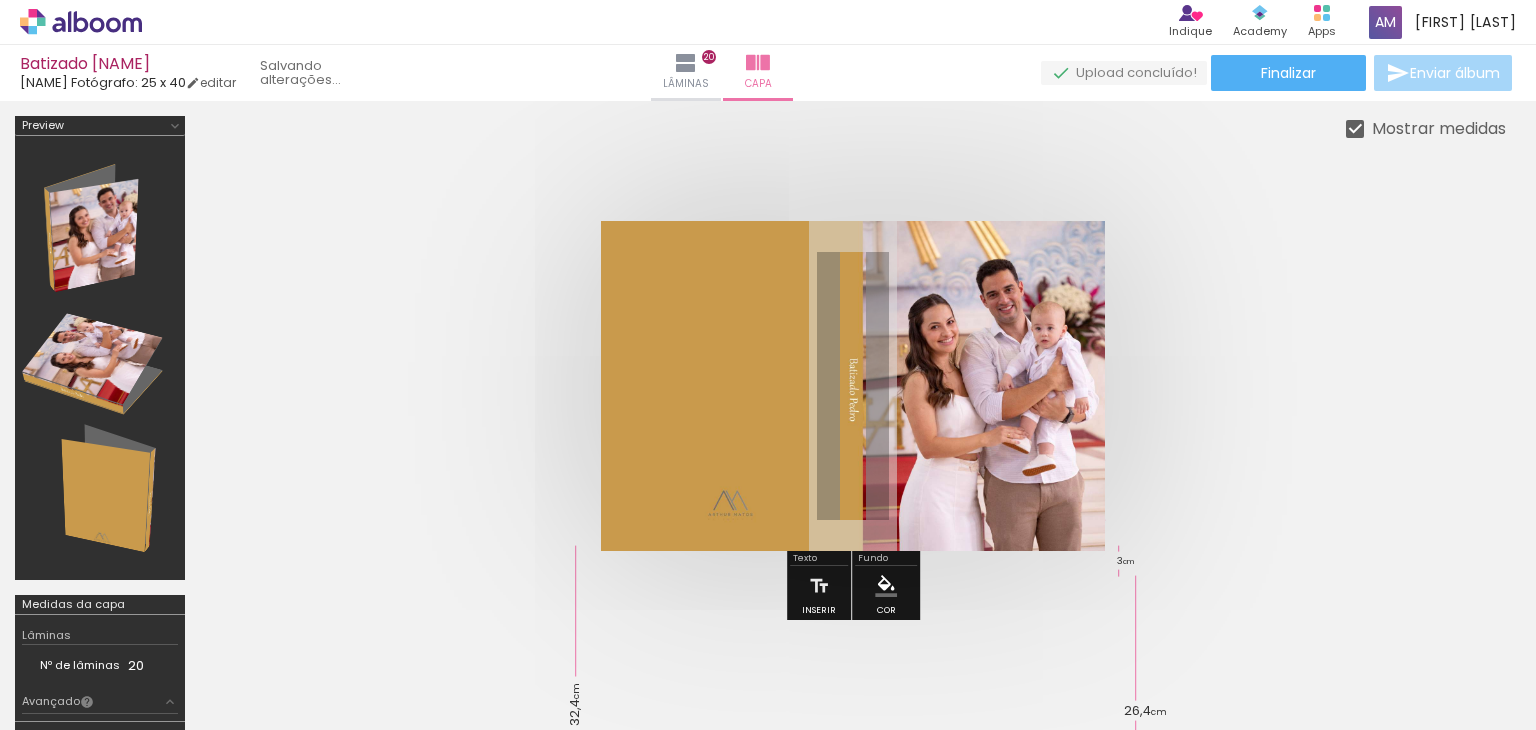 scroll, scrollTop: 0, scrollLeft: 0, axis: both 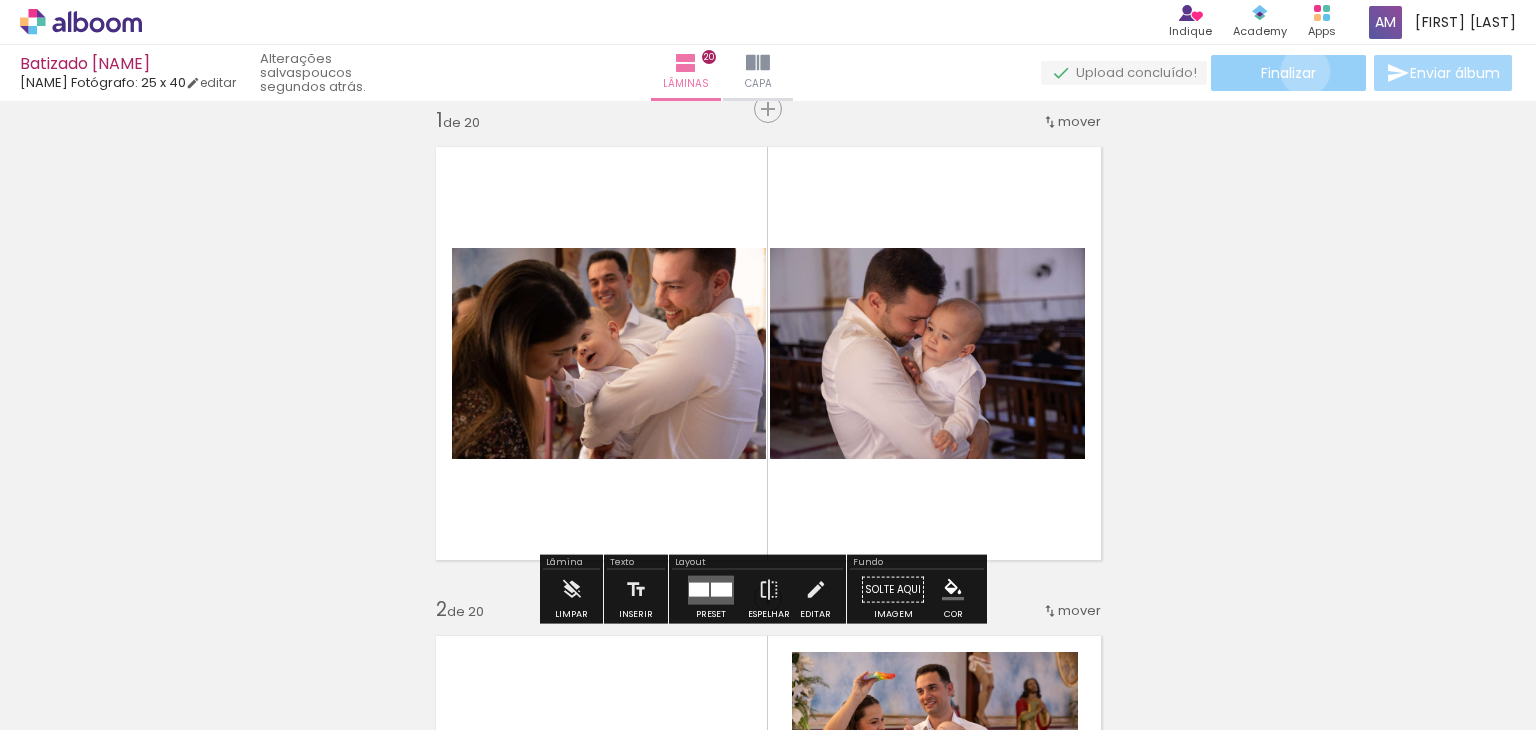 click on "Finalizar" 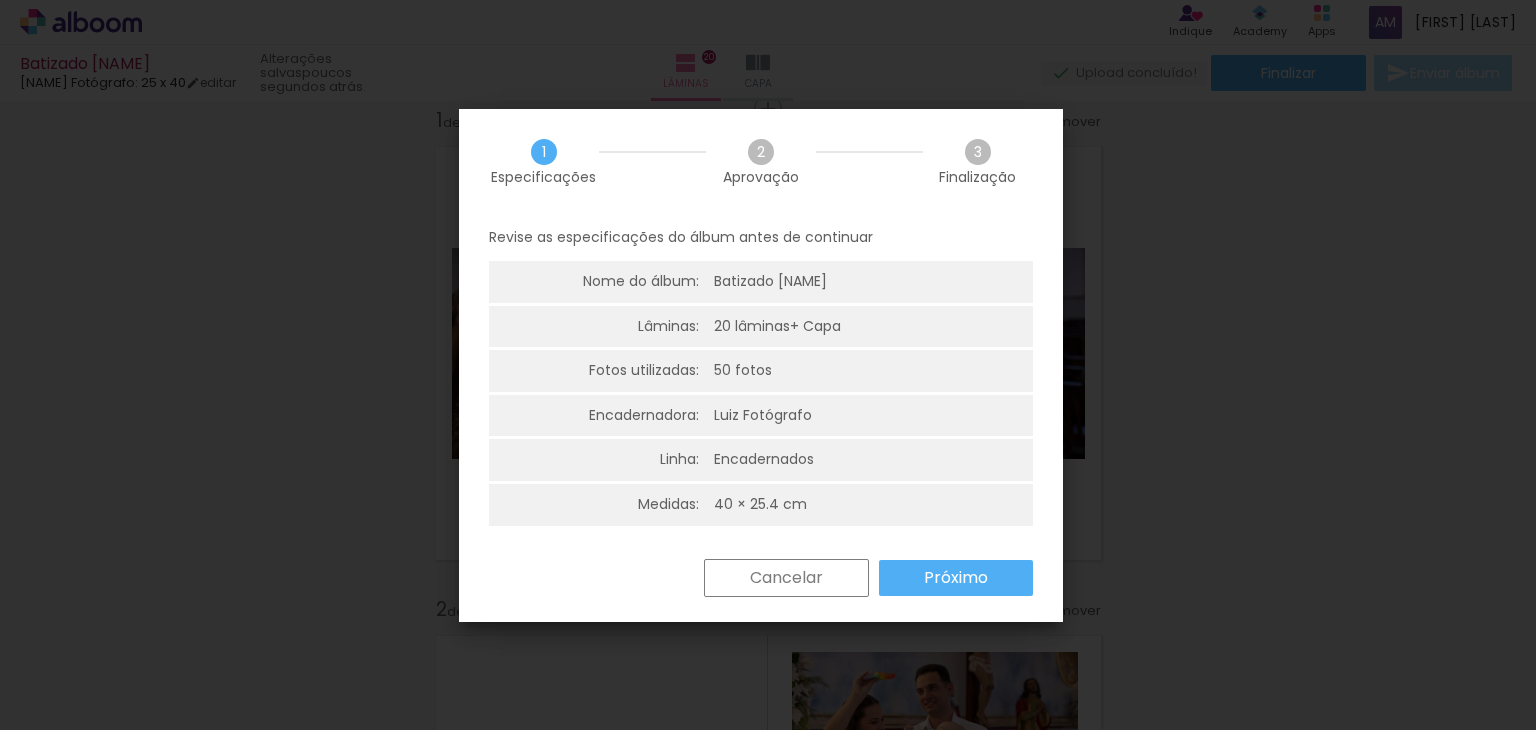 click on "Próximo" at bounding box center (956, 578) 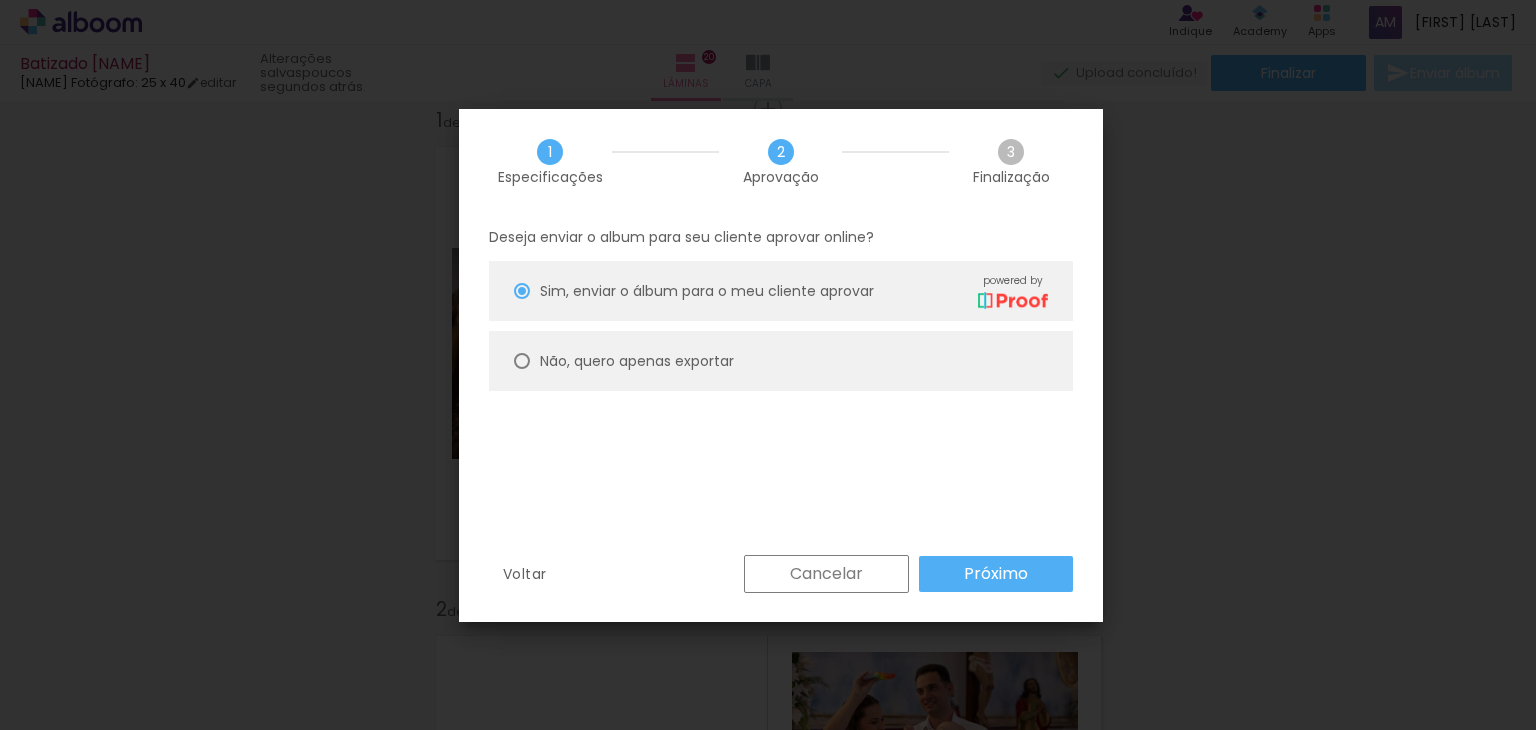 click at bounding box center (522, 291) 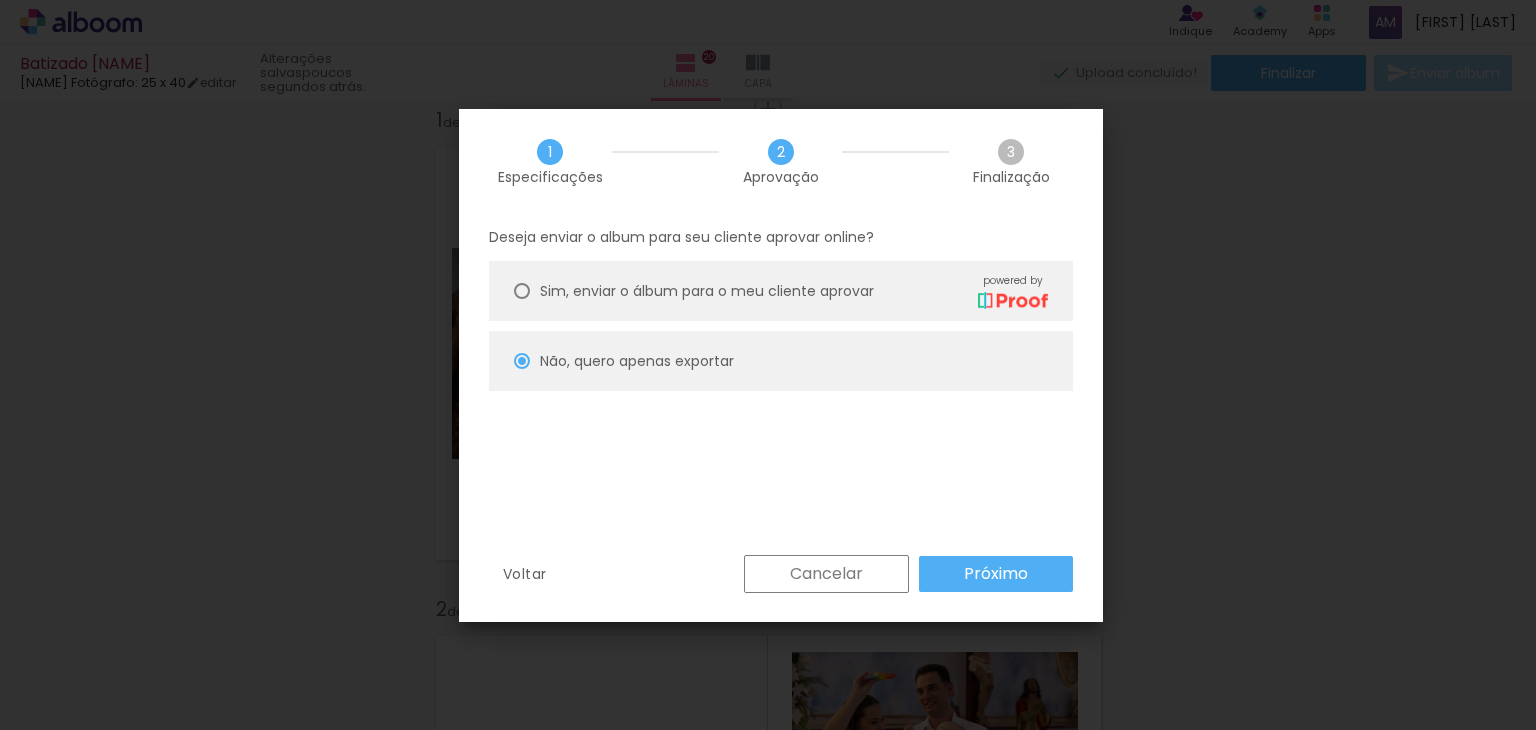 click on "Próximo" at bounding box center (0, 0) 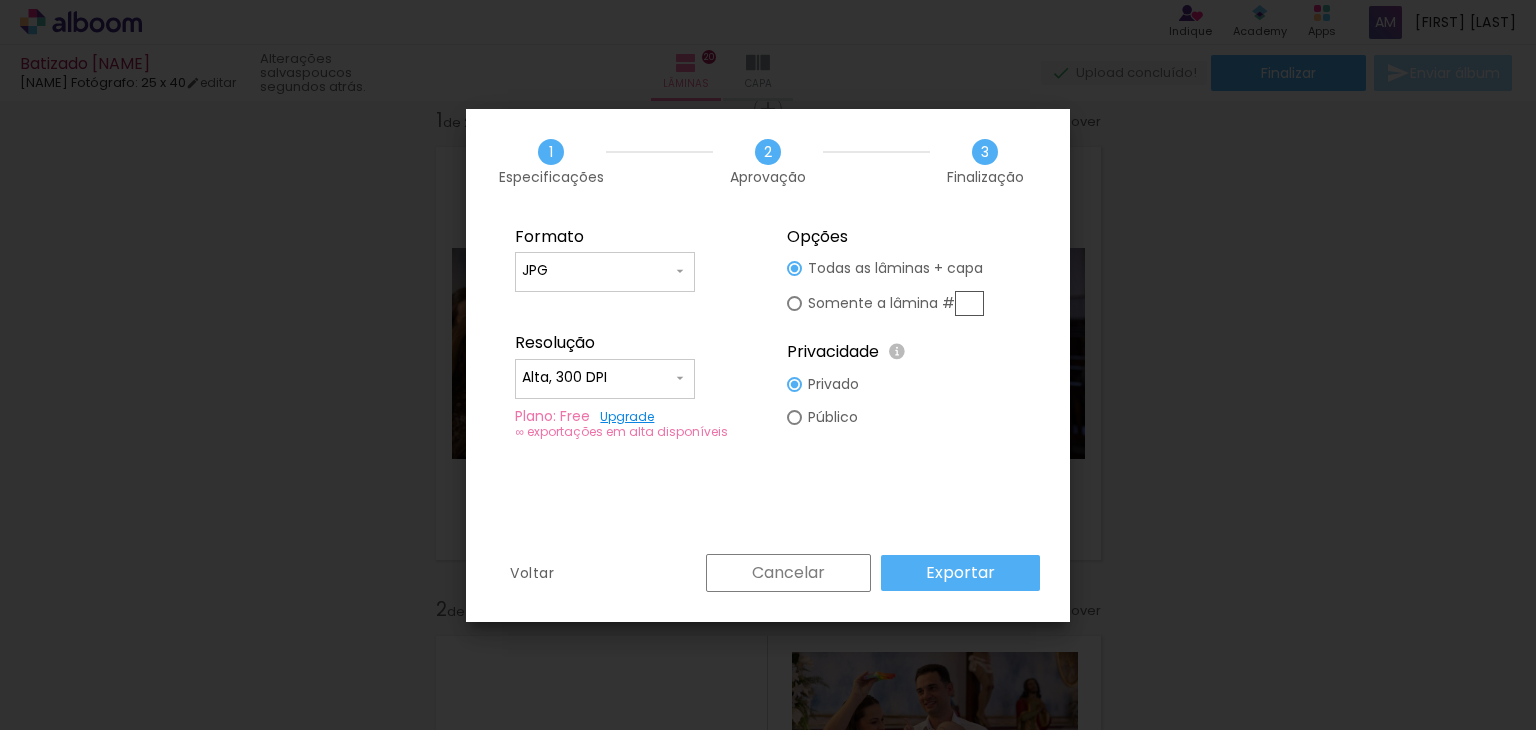 click on "Exportar" at bounding box center [0, 0] 